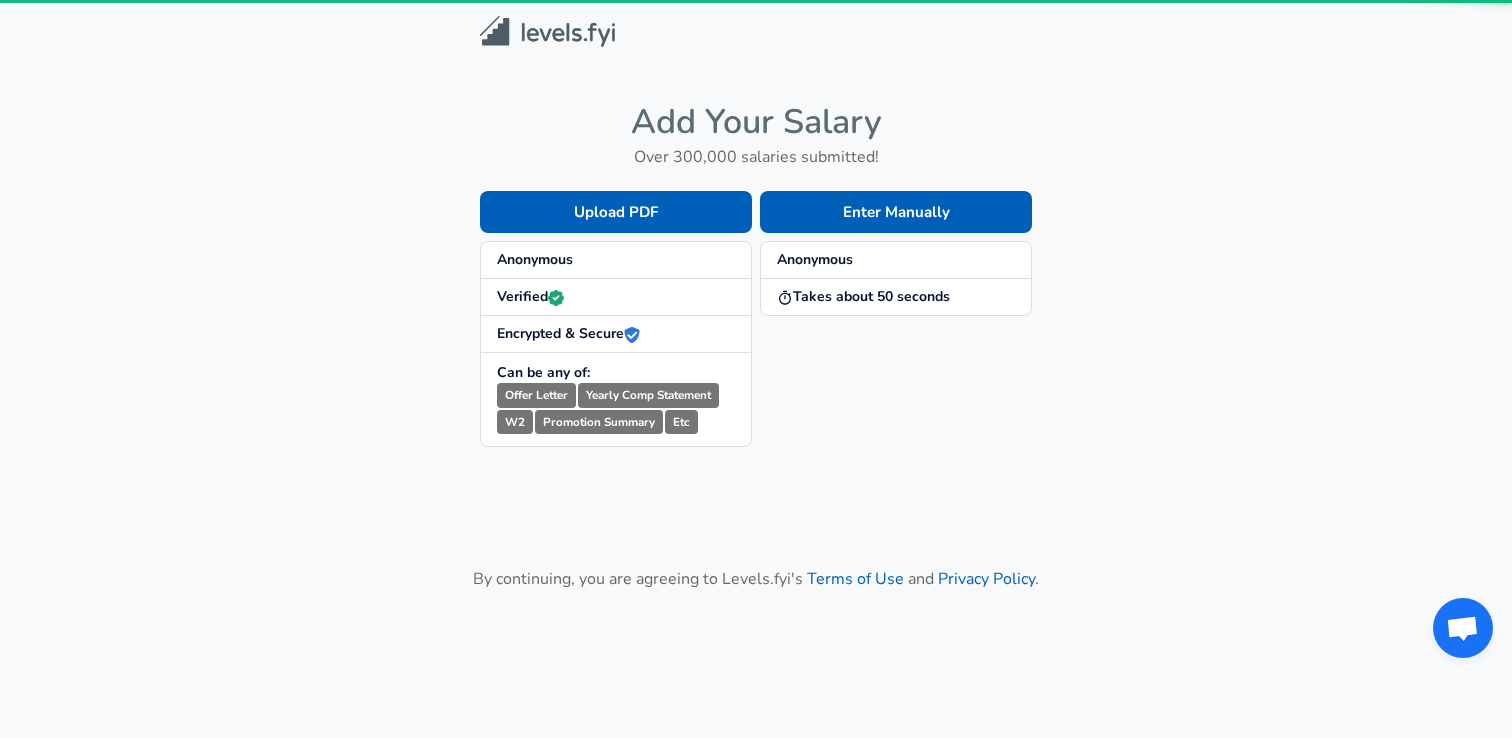 scroll, scrollTop: 0, scrollLeft: 0, axis: both 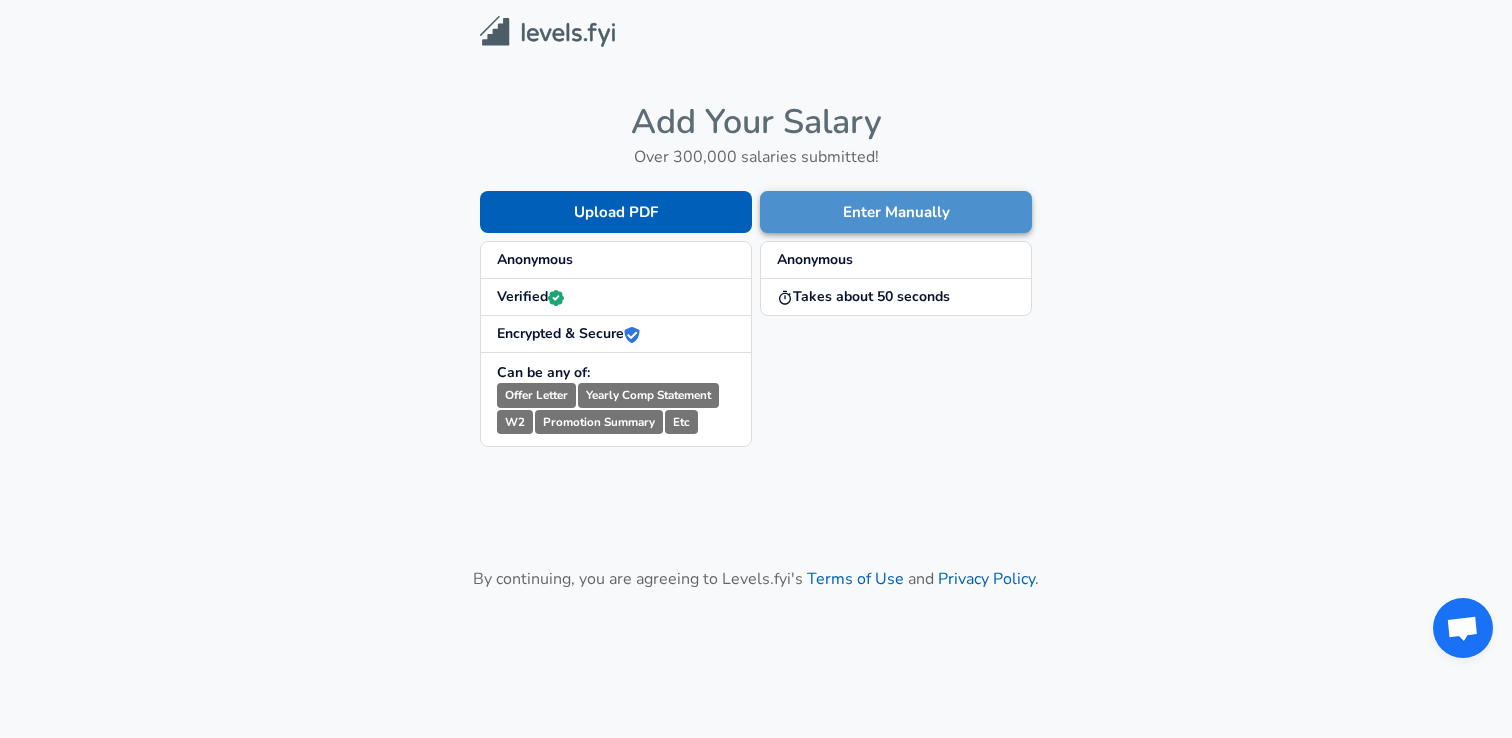 click on "Enter Manually" at bounding box center (896, 212) 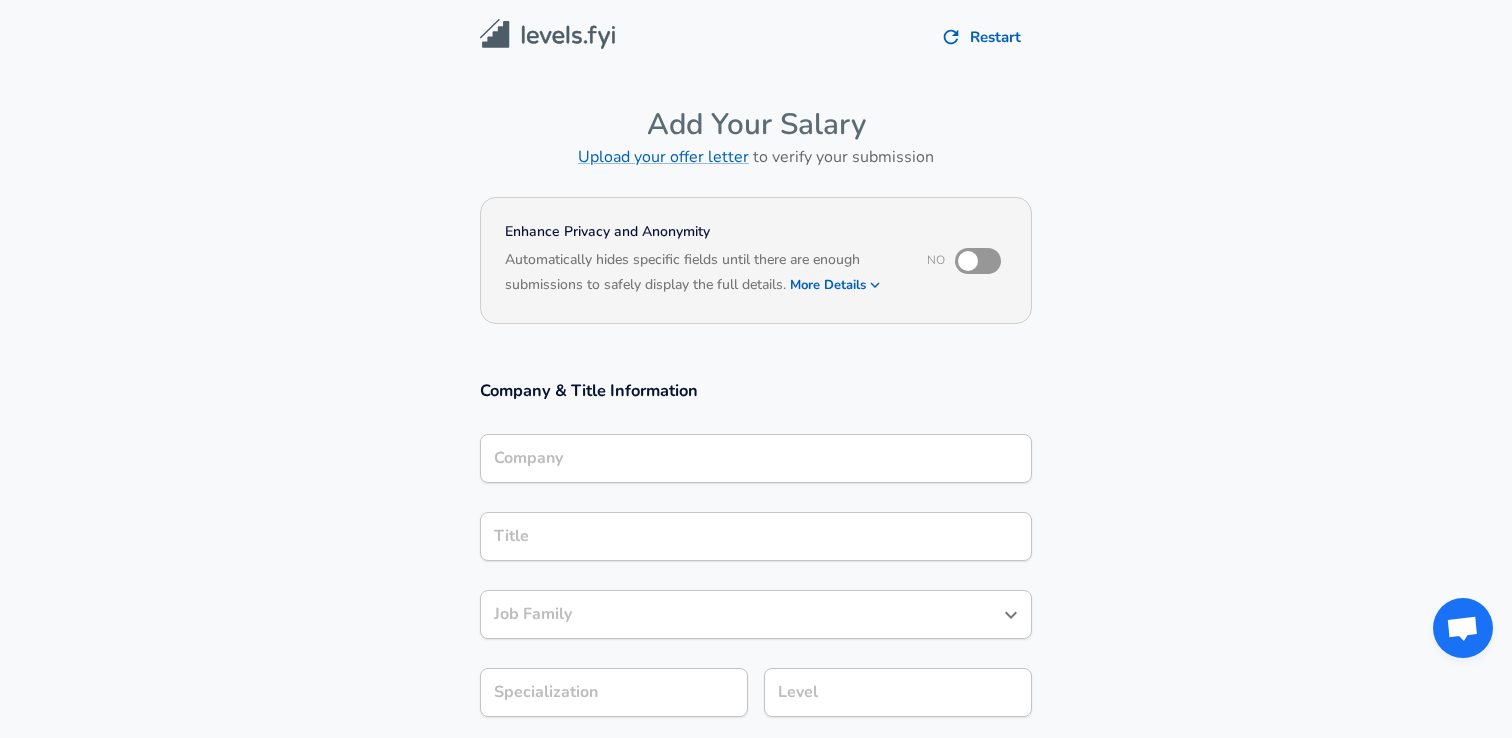click on "Company" at bounding box center [756, 458] 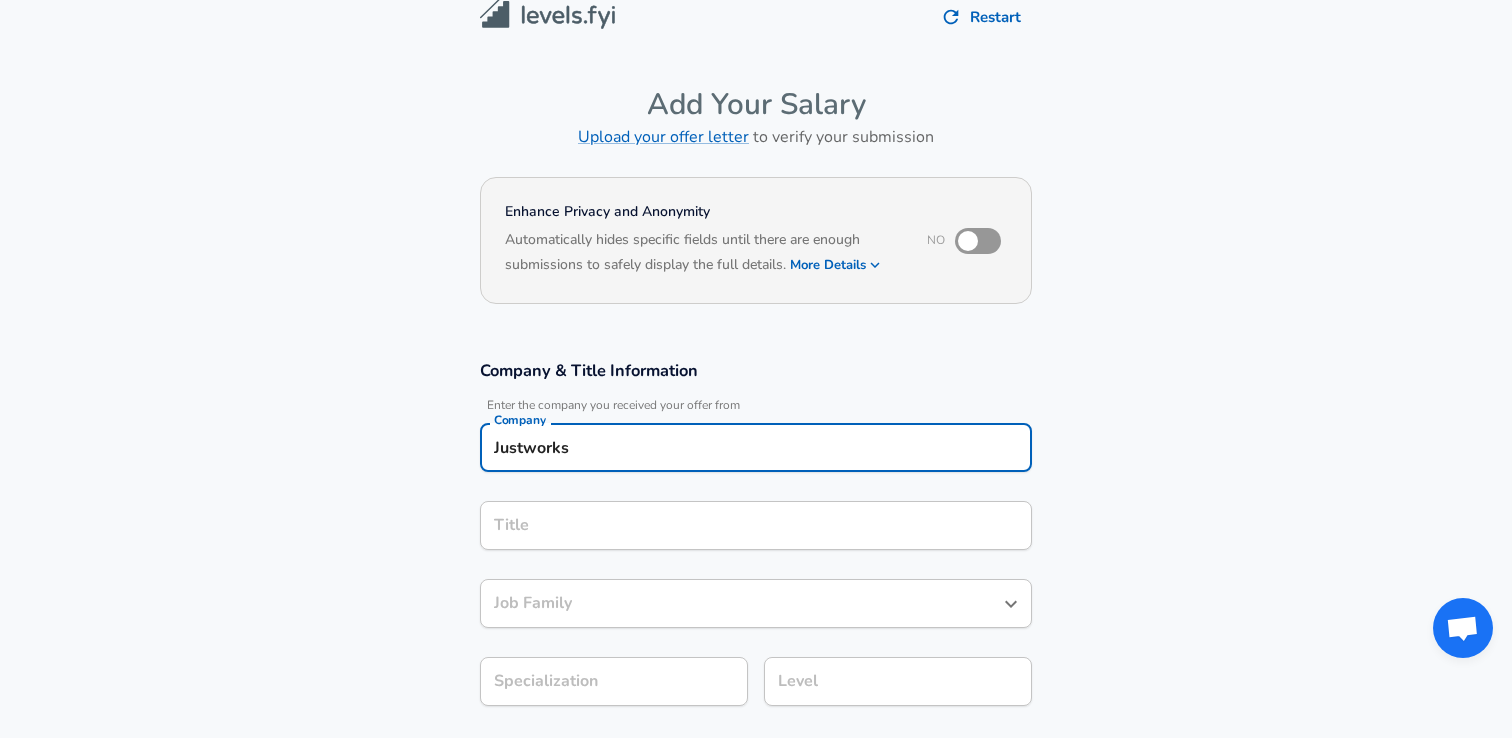 type on "Justworks" 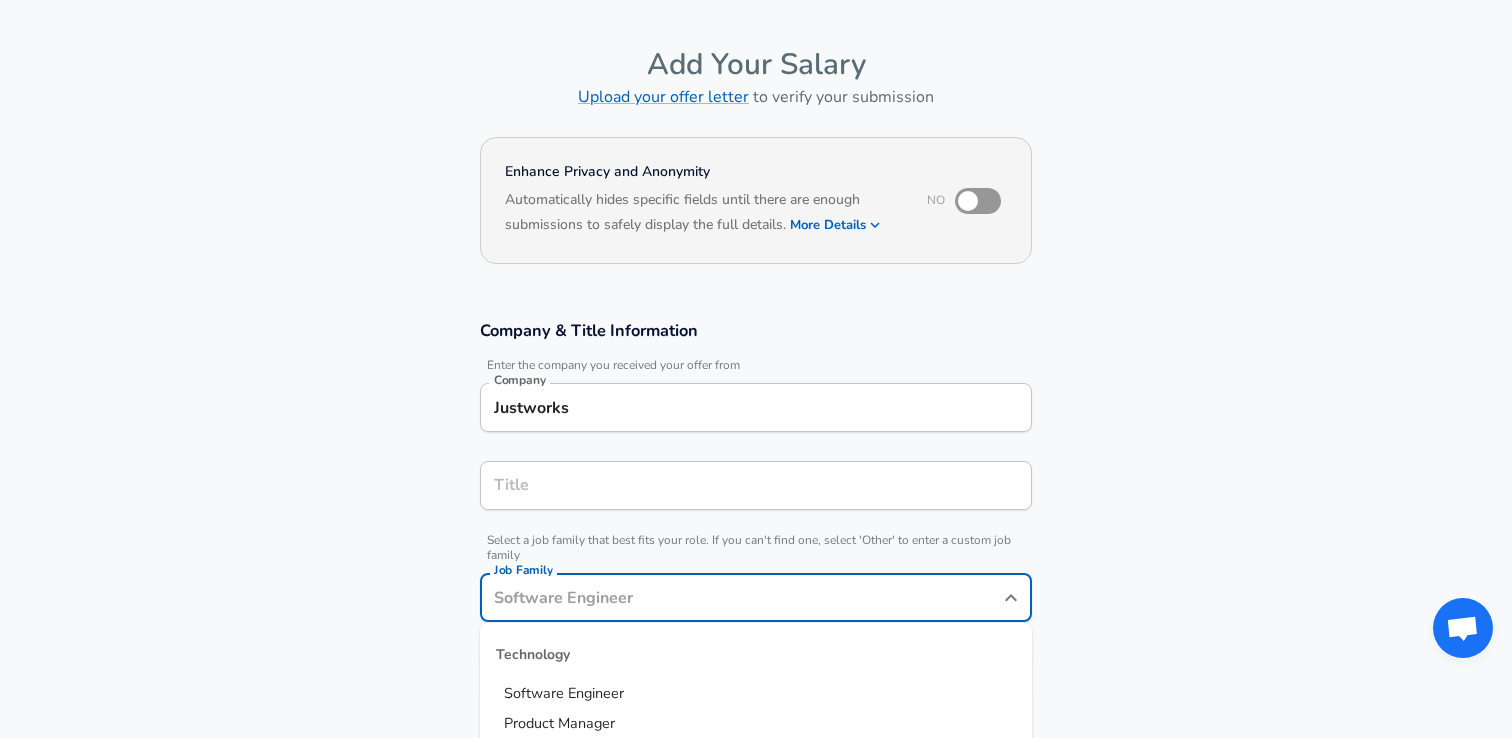 click on "Job Family" at bounding box center (756, 597) 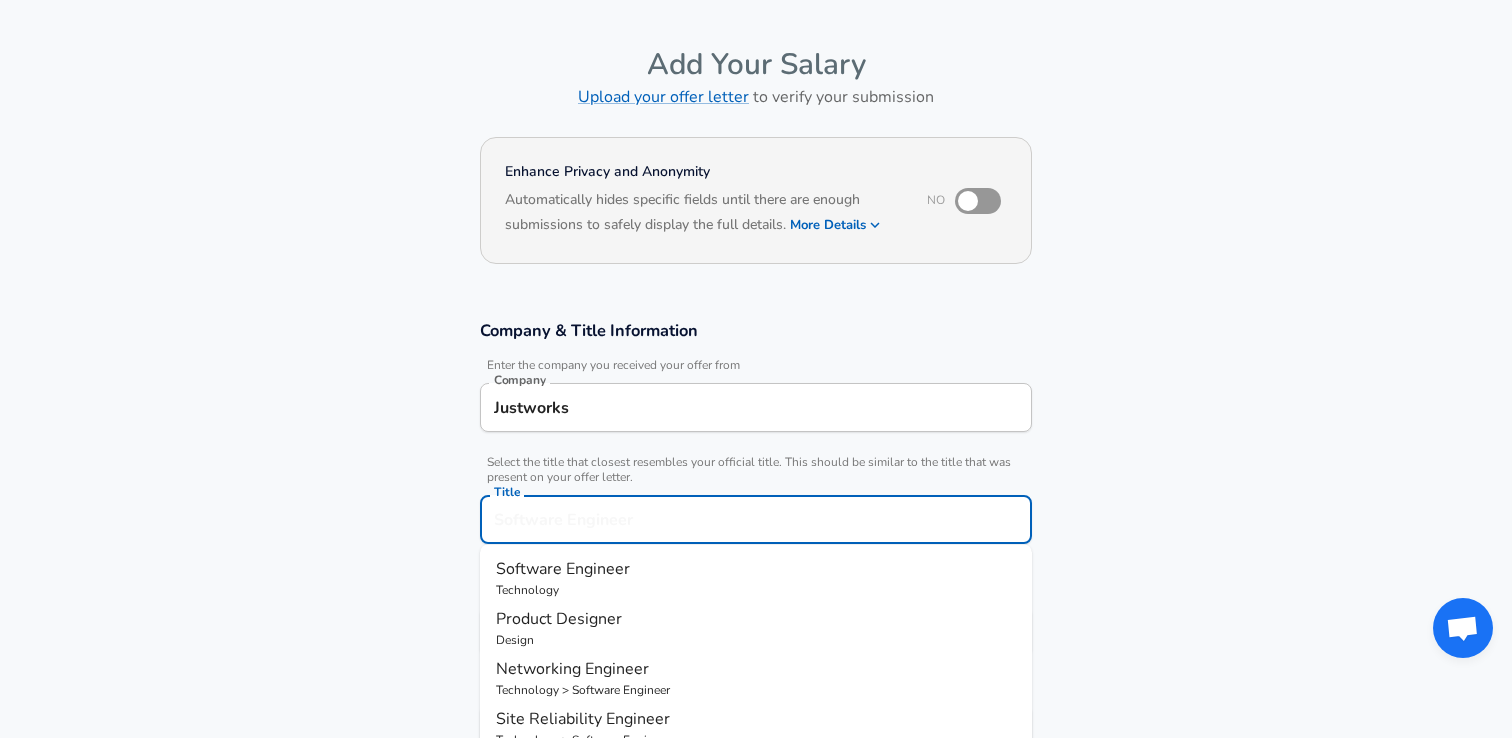 scroll, scrollTop: 100, scrollLeft: 0, axis: vertical 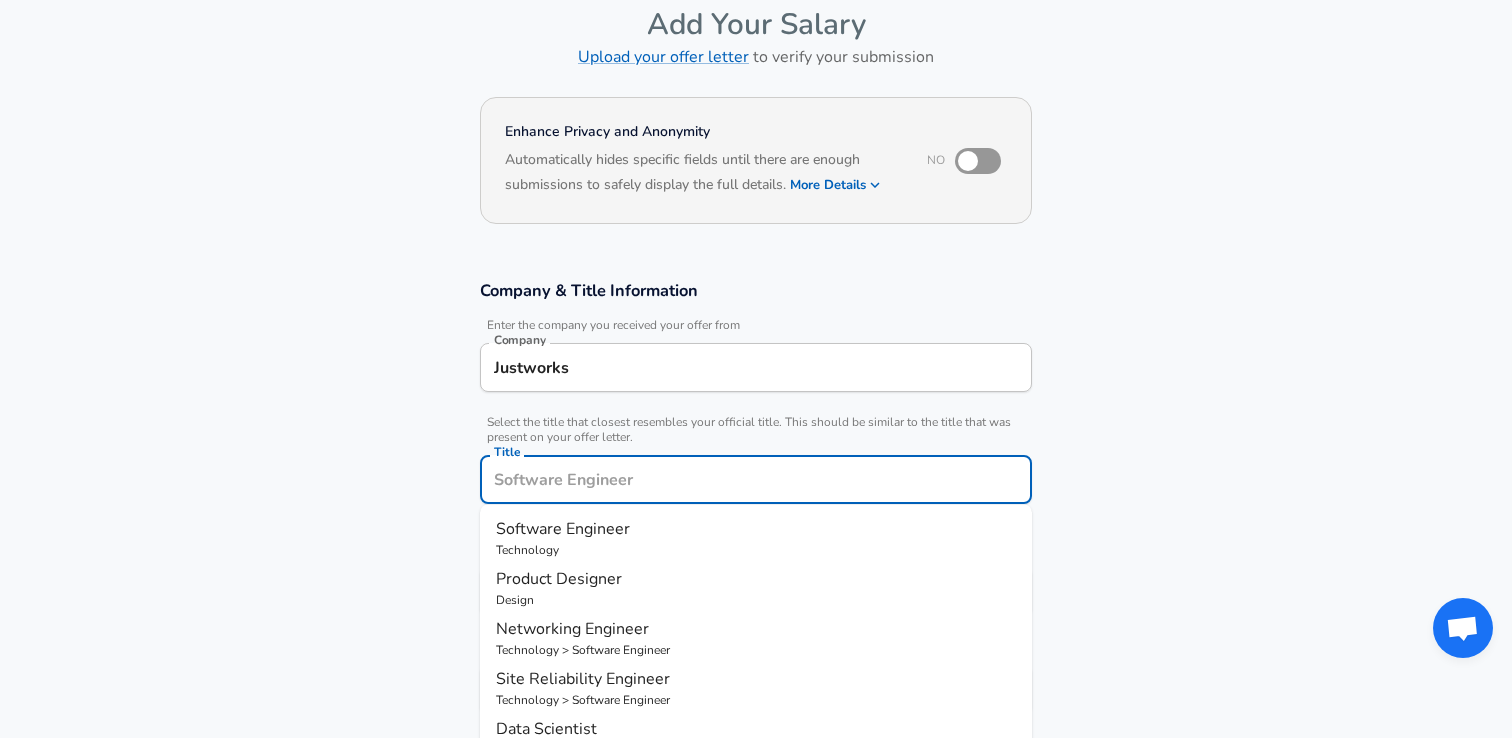 click on "Title" at bounding box center [756, 479] 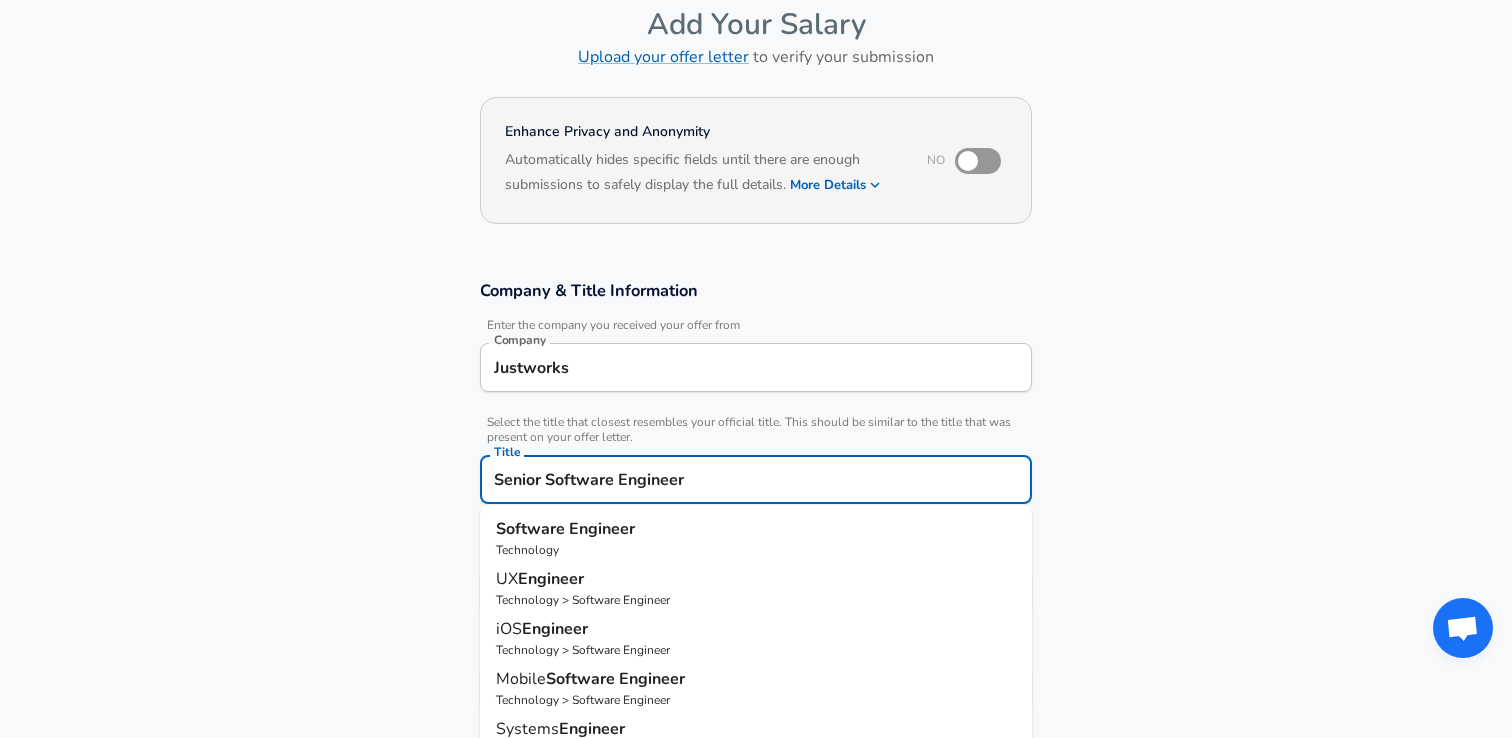 click on "Technology" at bounding box center (756, 550) 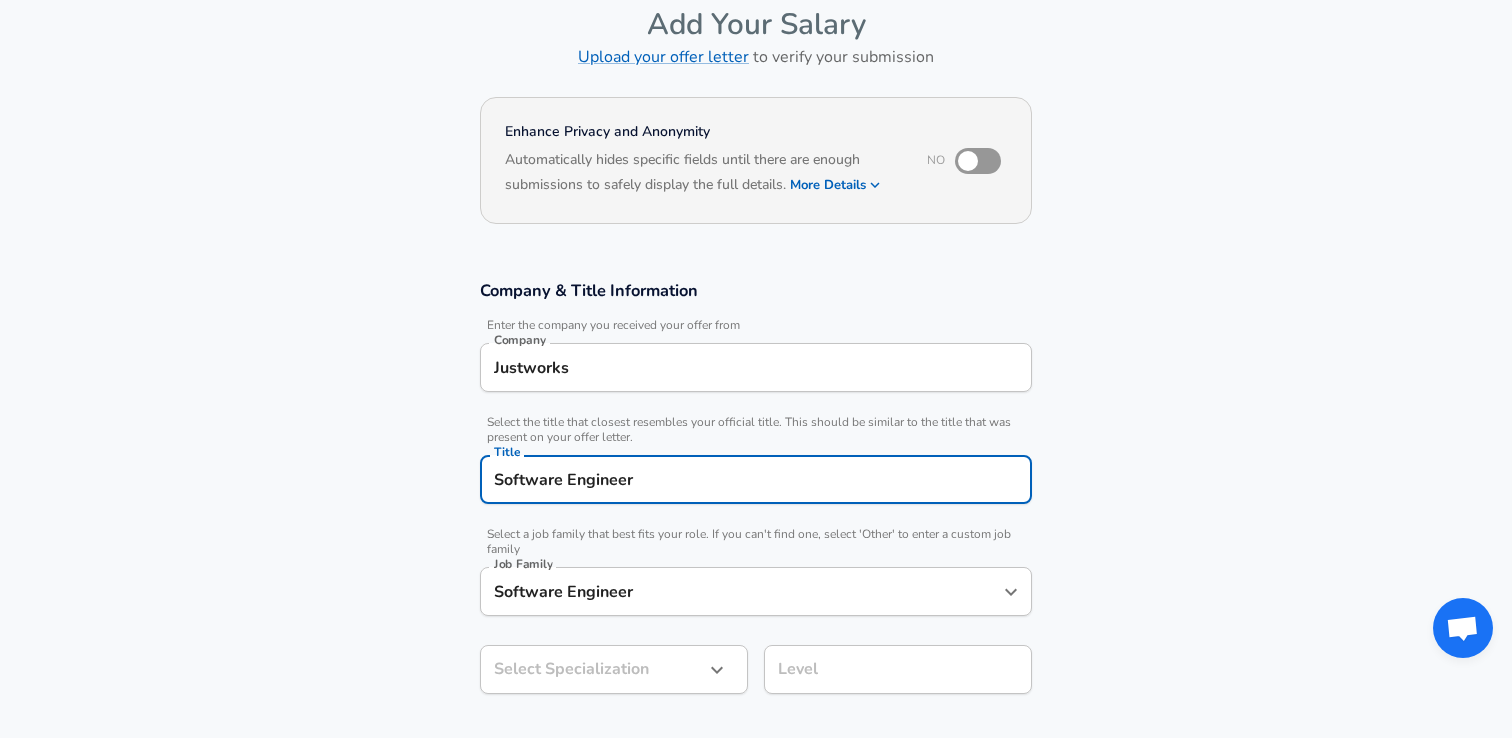 click on "Software Engineer Job Family" at bounding box center (756, 591) 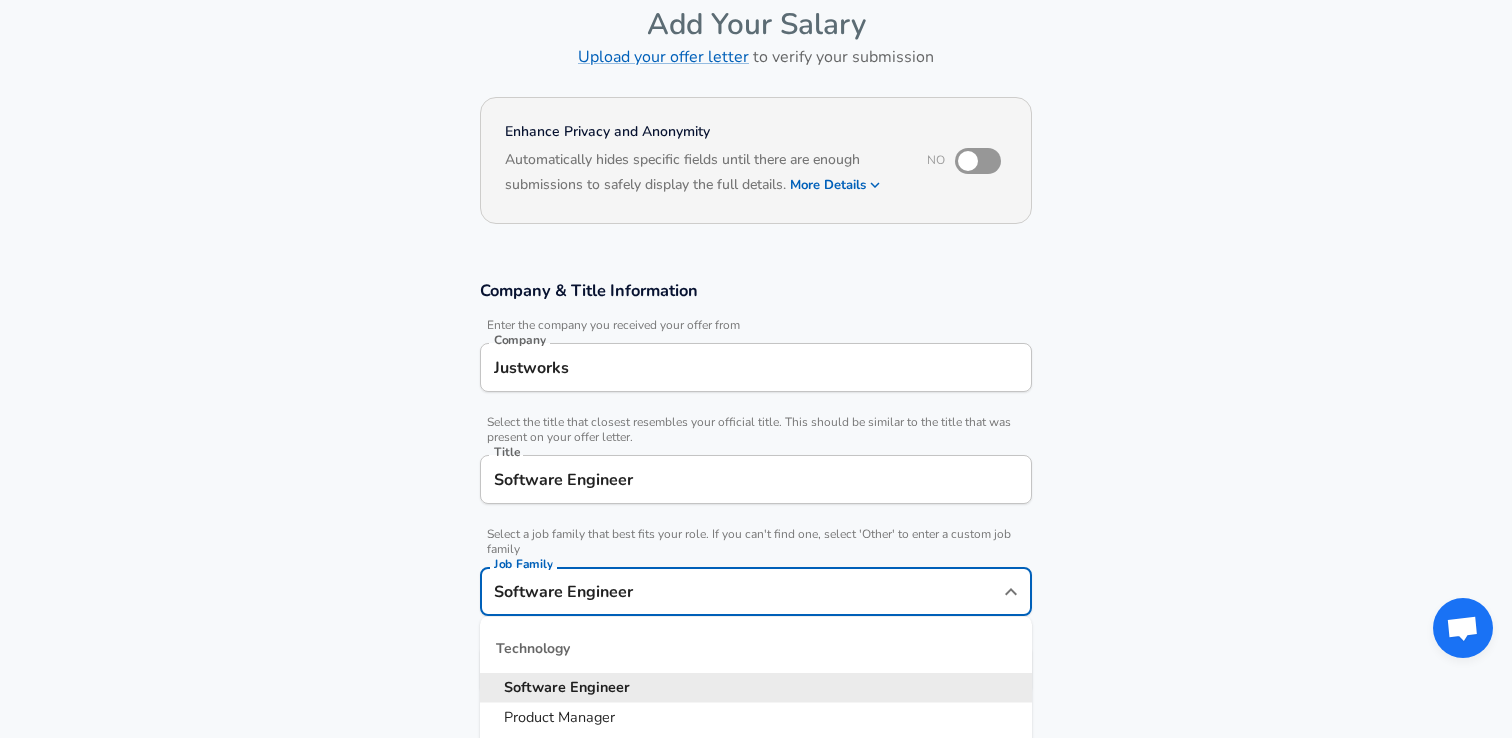 click on "Title Software Engineer Title" at bounding box center (756, 478) 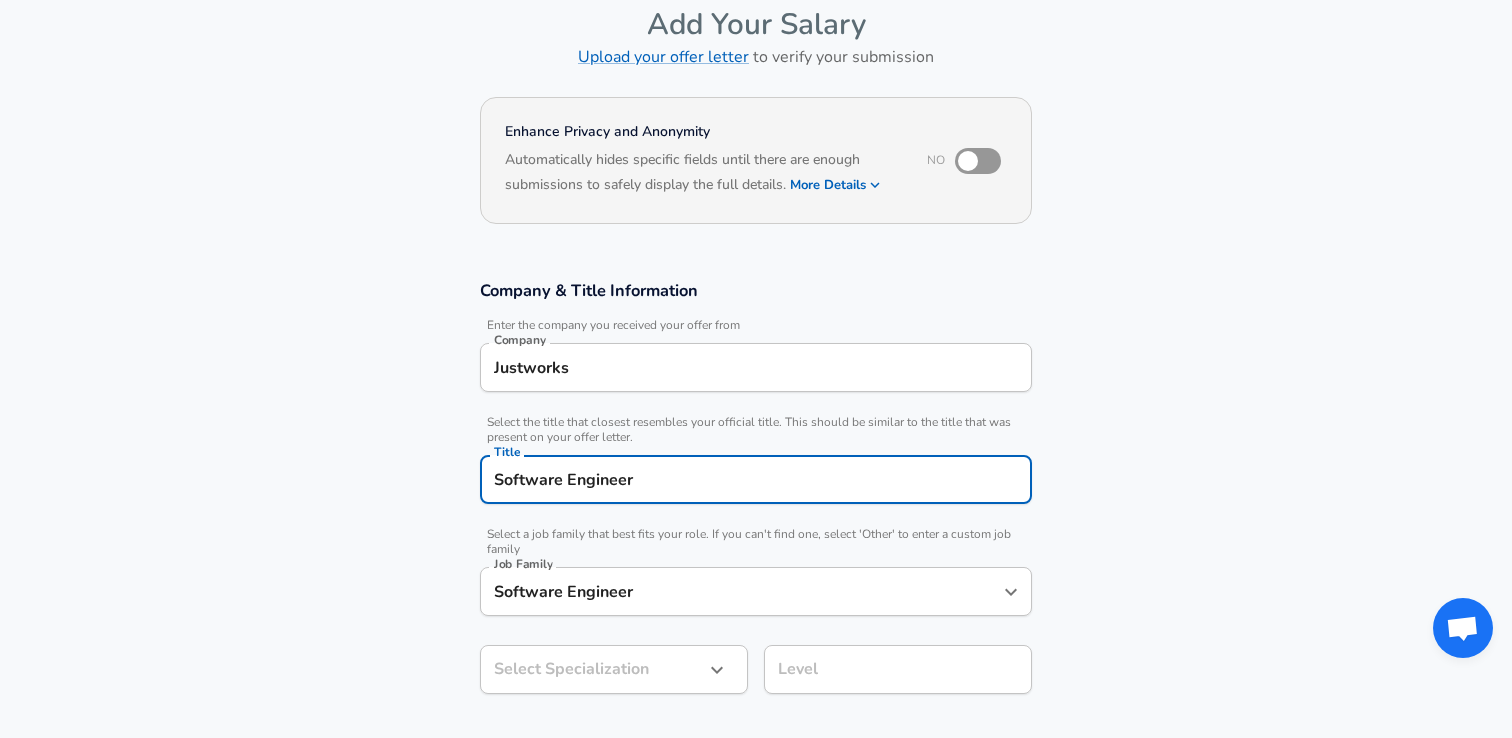 click on "Software Engineer" at bounding box center [756, 479] 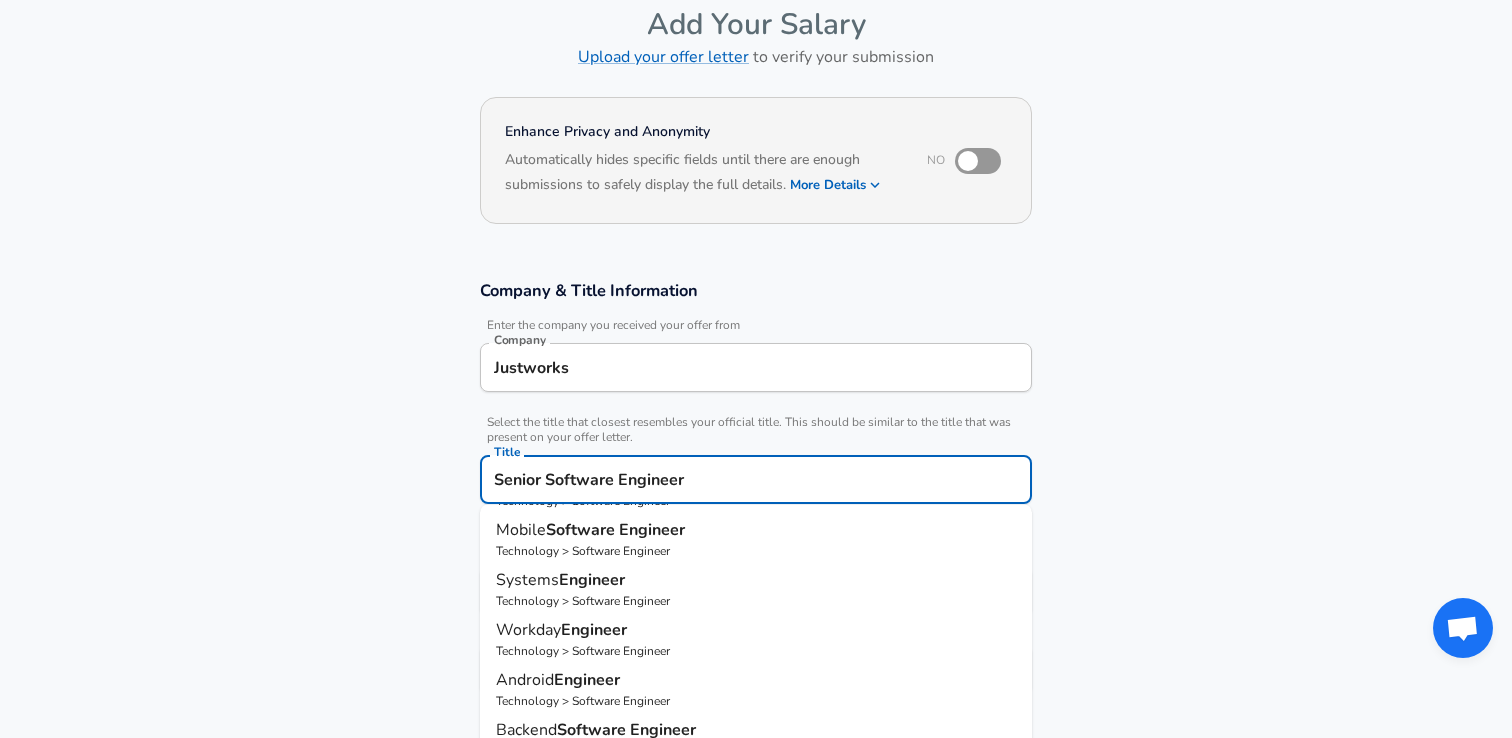 scroll, scrollTop: 221, scrollLeft: 0, axis: vertical 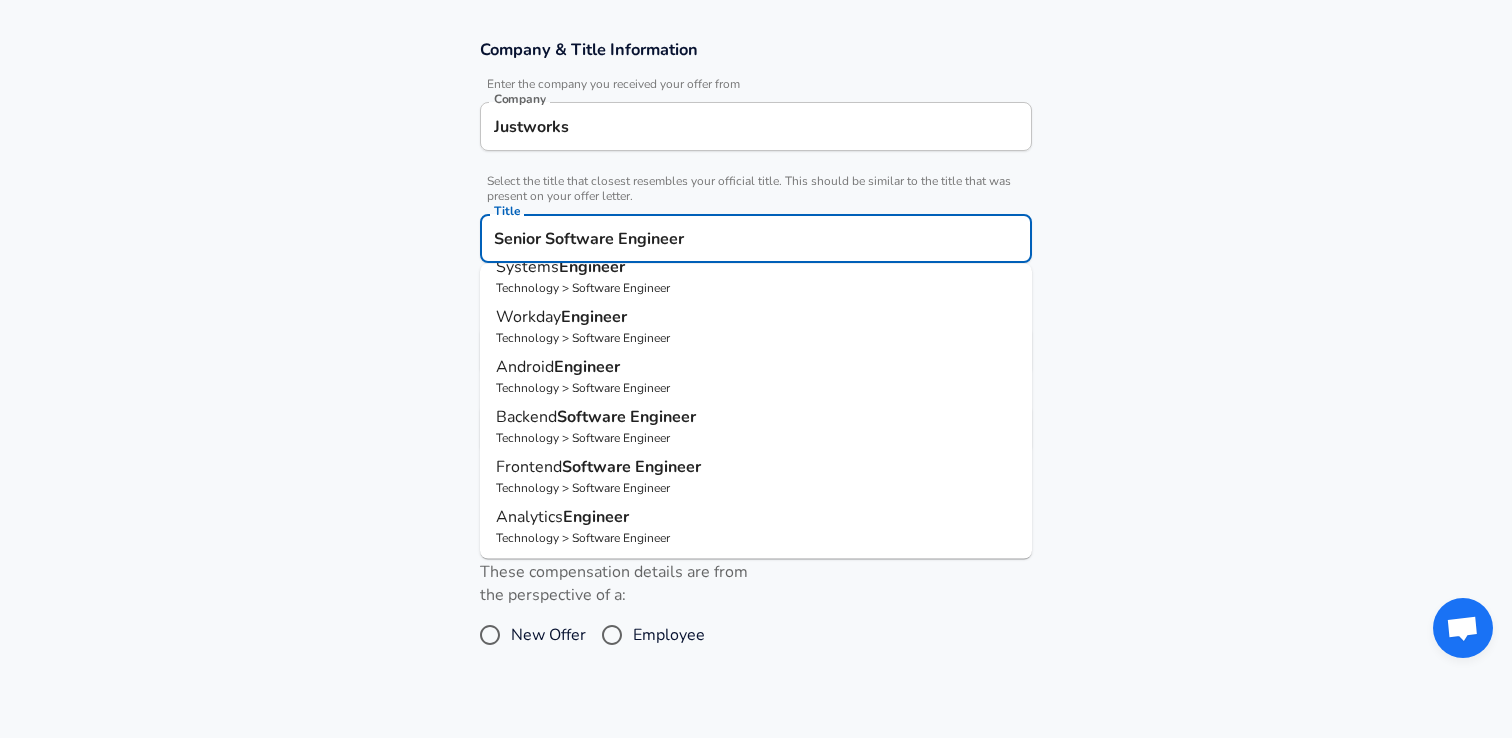 click on "Senior Software Engineer Title" at bounding box center [756, 238] 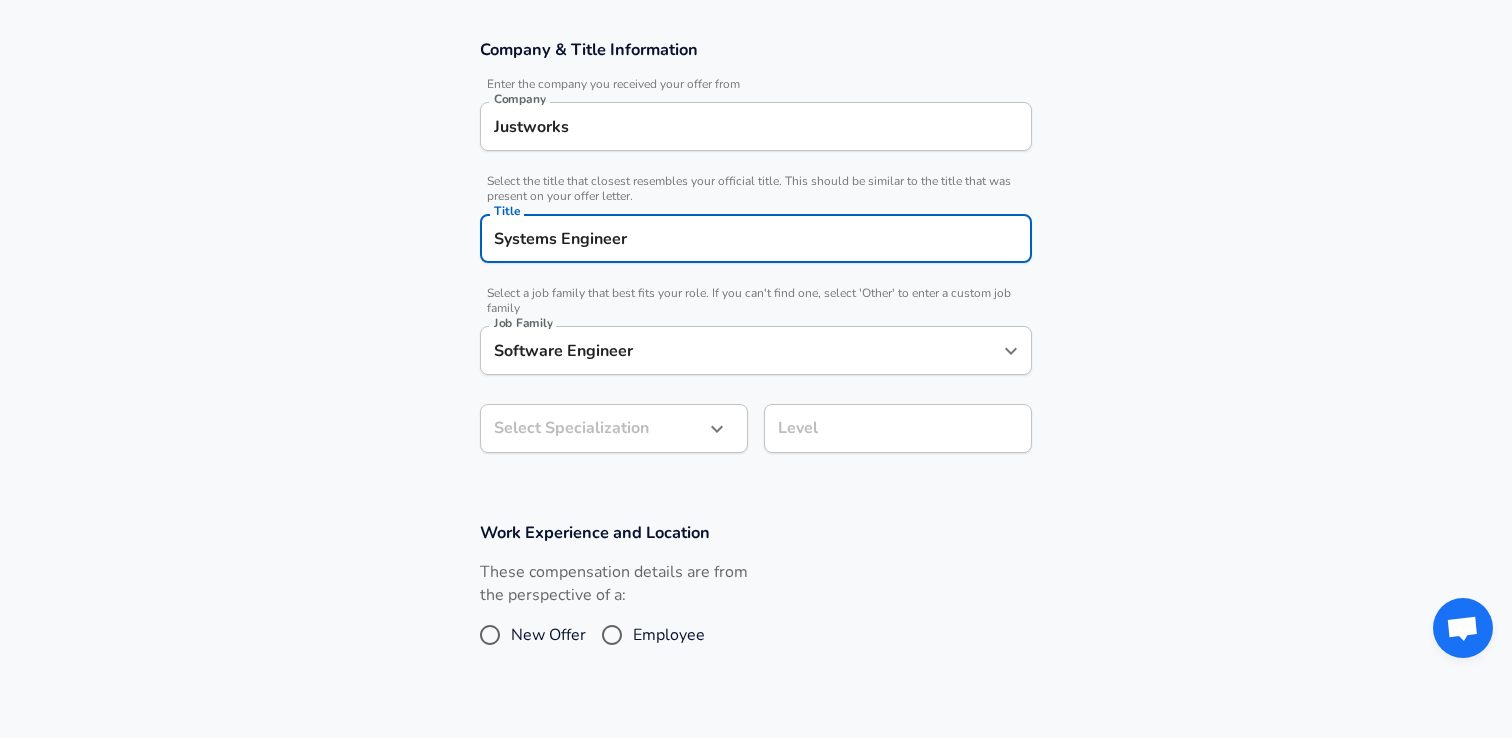 click on "Systems Engineer" at bounding box center (756, 238) 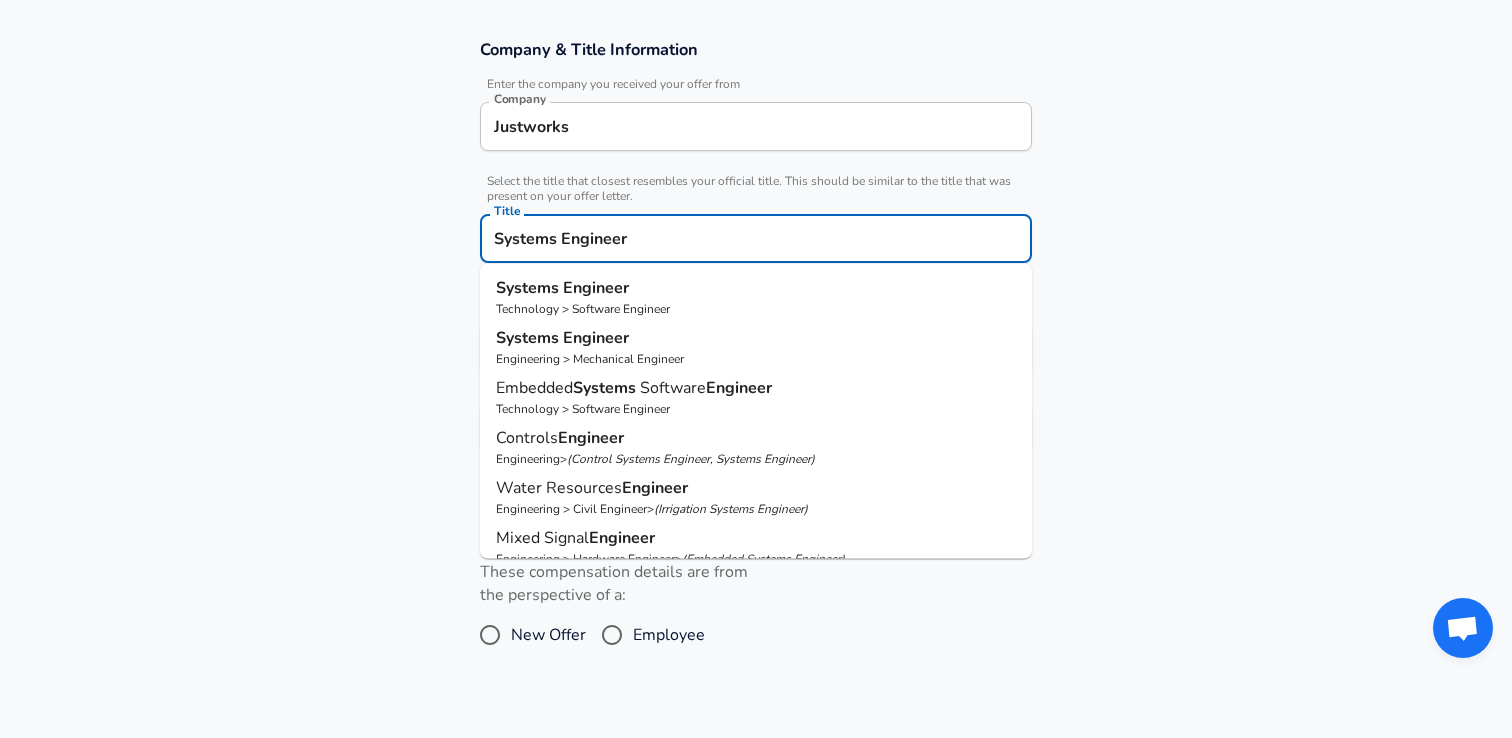 click on "Systems Engineer" at bounding box center (756, 238) 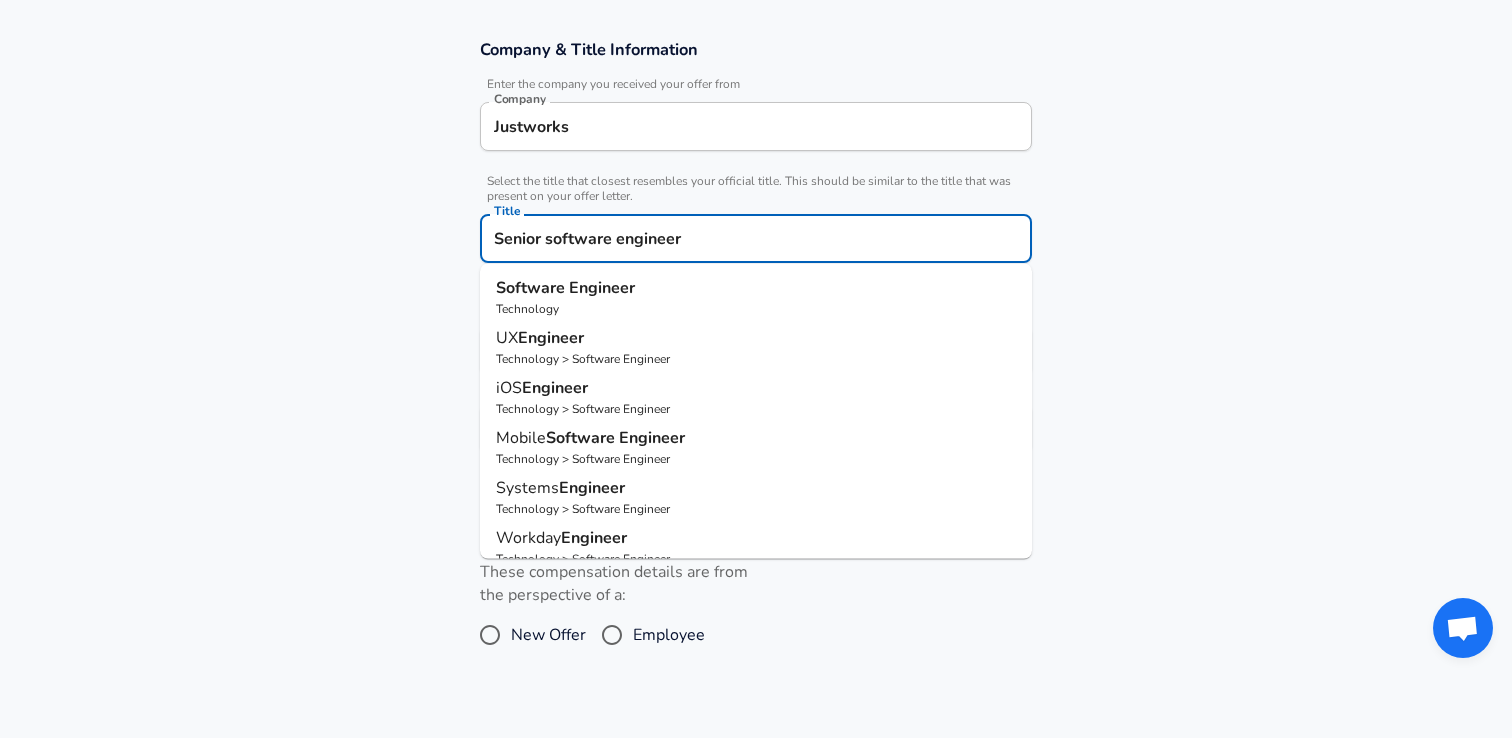 click on "Software     Engineer" at bounding box center (756, 288) 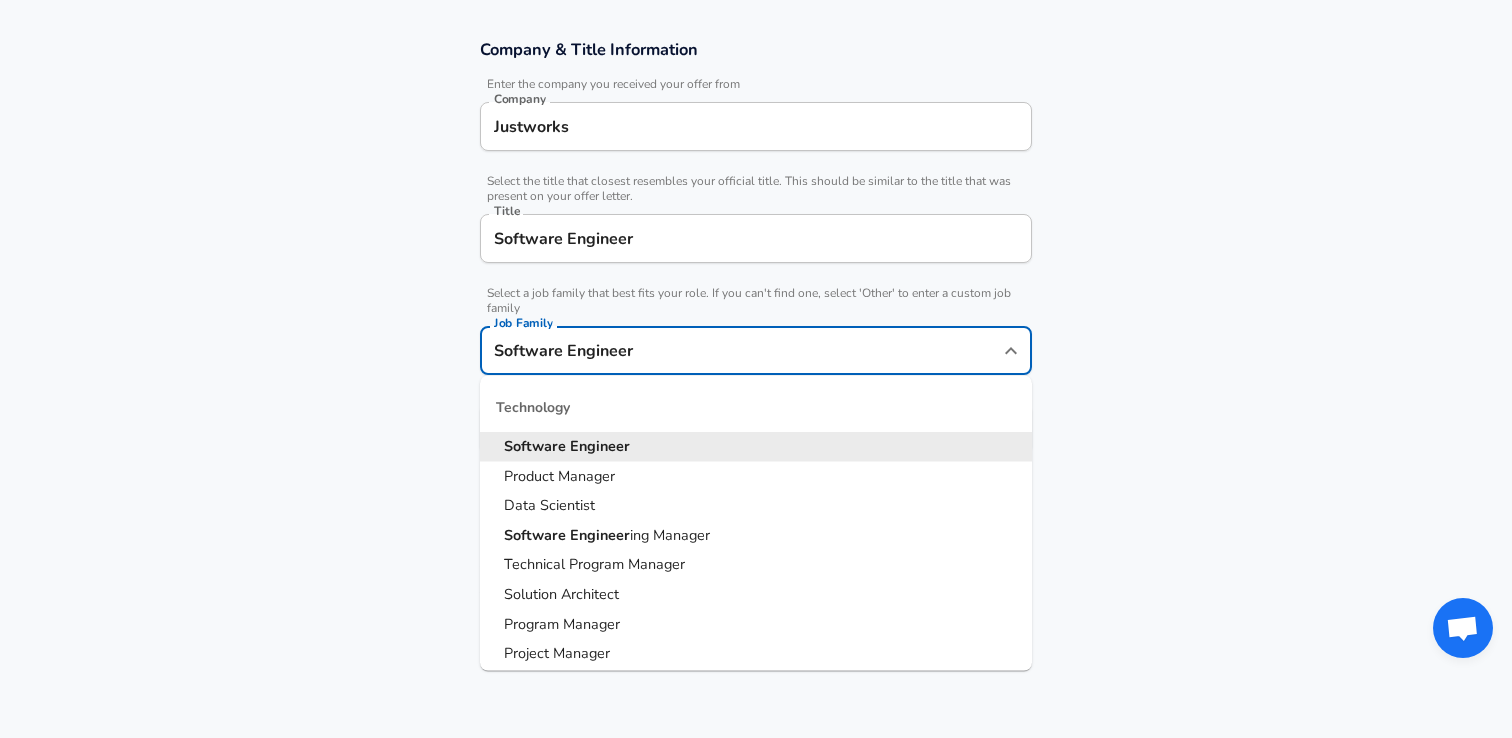 click on "Software Engineer" at bounding box center (741, 350) 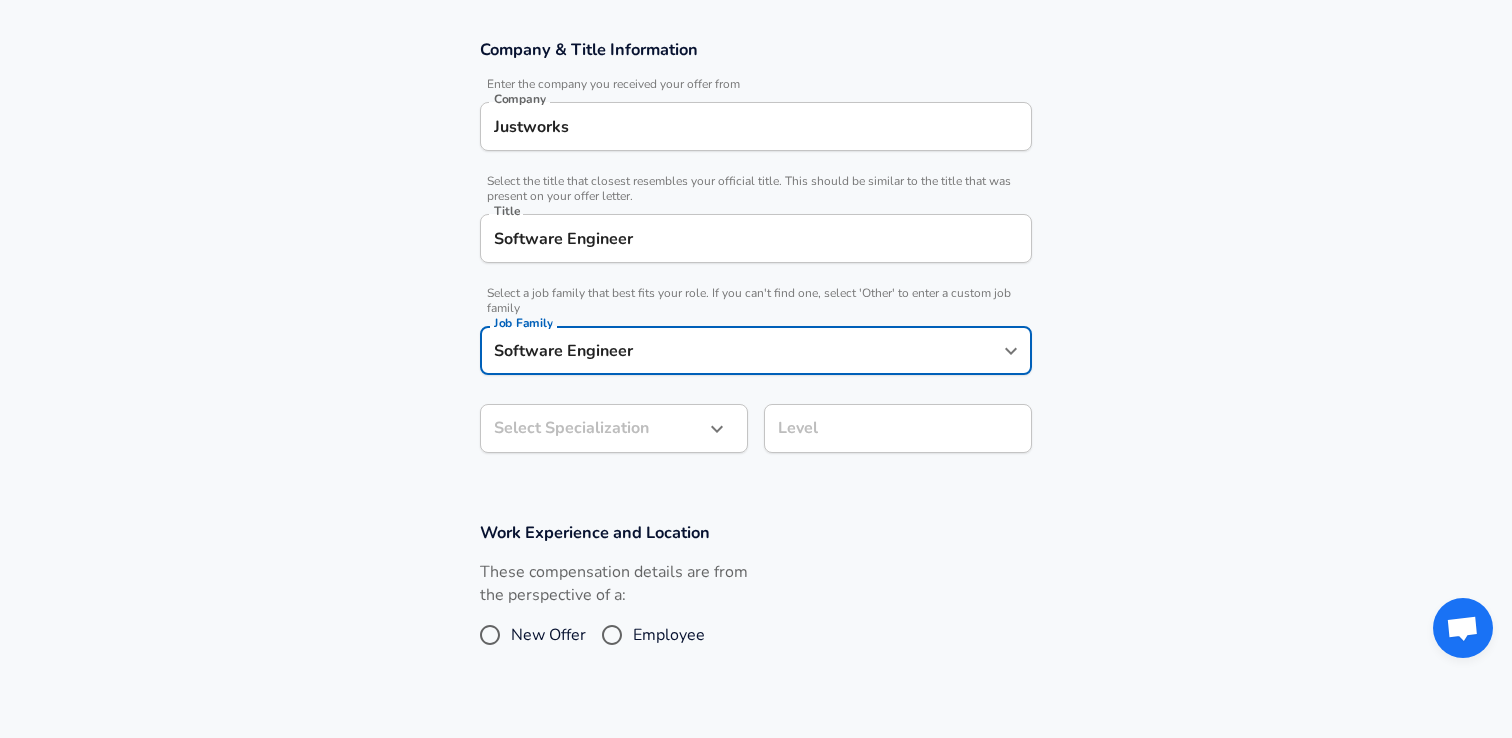 click on "Restart Add Your Salary Upload your offer letter   to verify your submission Enhance Privacy and Anonymity No Automatically hides specific fields until there are enough submissions to safely display the full details.   More Details Based on your submission and the data points that we have already collected, we will automatically hide and anonymize specific fields if there aren't enough data points to remain sufficiently anonymous. Company & Title Information   Enter the company you received your offer from Company Justworks Company   Select the title that closest resembles your official title. This should be similar to the title that was present on your offer letter. Title Software Engineer Title   Select a job family that best fits your role. If you can't find one, select 'Other' to enter a custom job family Job Family Software Engineer Job Family Select Specialization ​ Select Specialization Level Level Work Experience and Location These compensation details are from the perspective of a: New Offer" at bounding box center [756, 28] 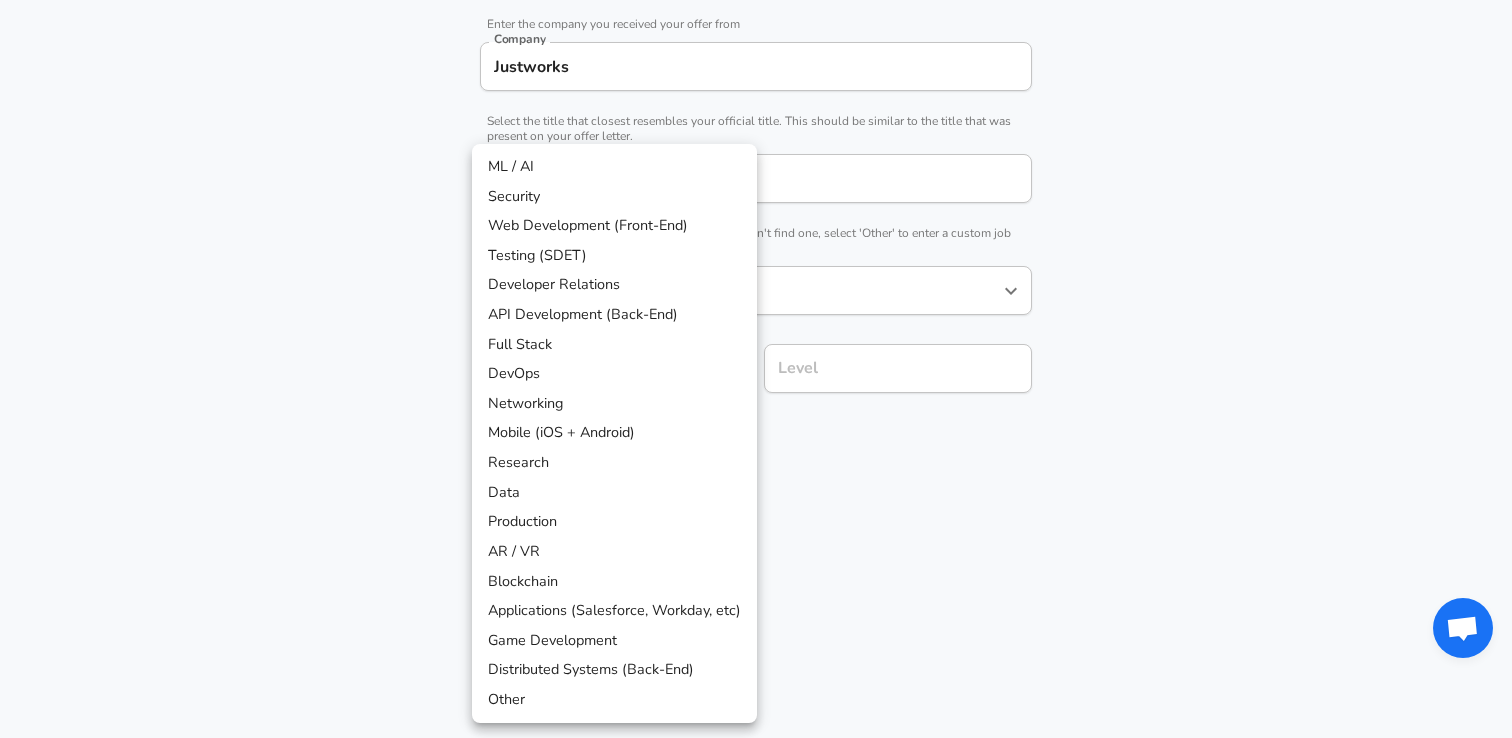 click at bounding box center (756, 369) 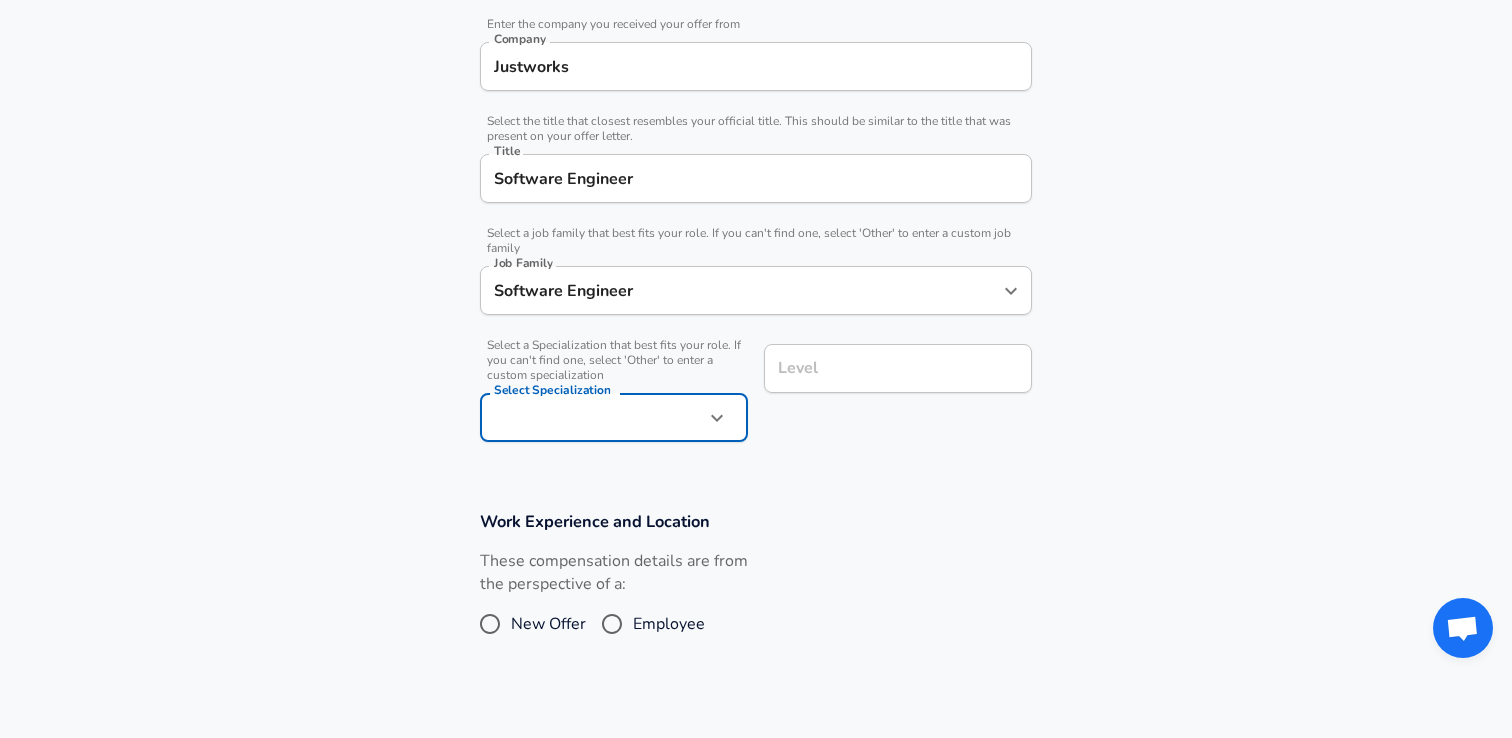 scroll, scrollTop: 441, scrollLeft: 0, axis: vertical 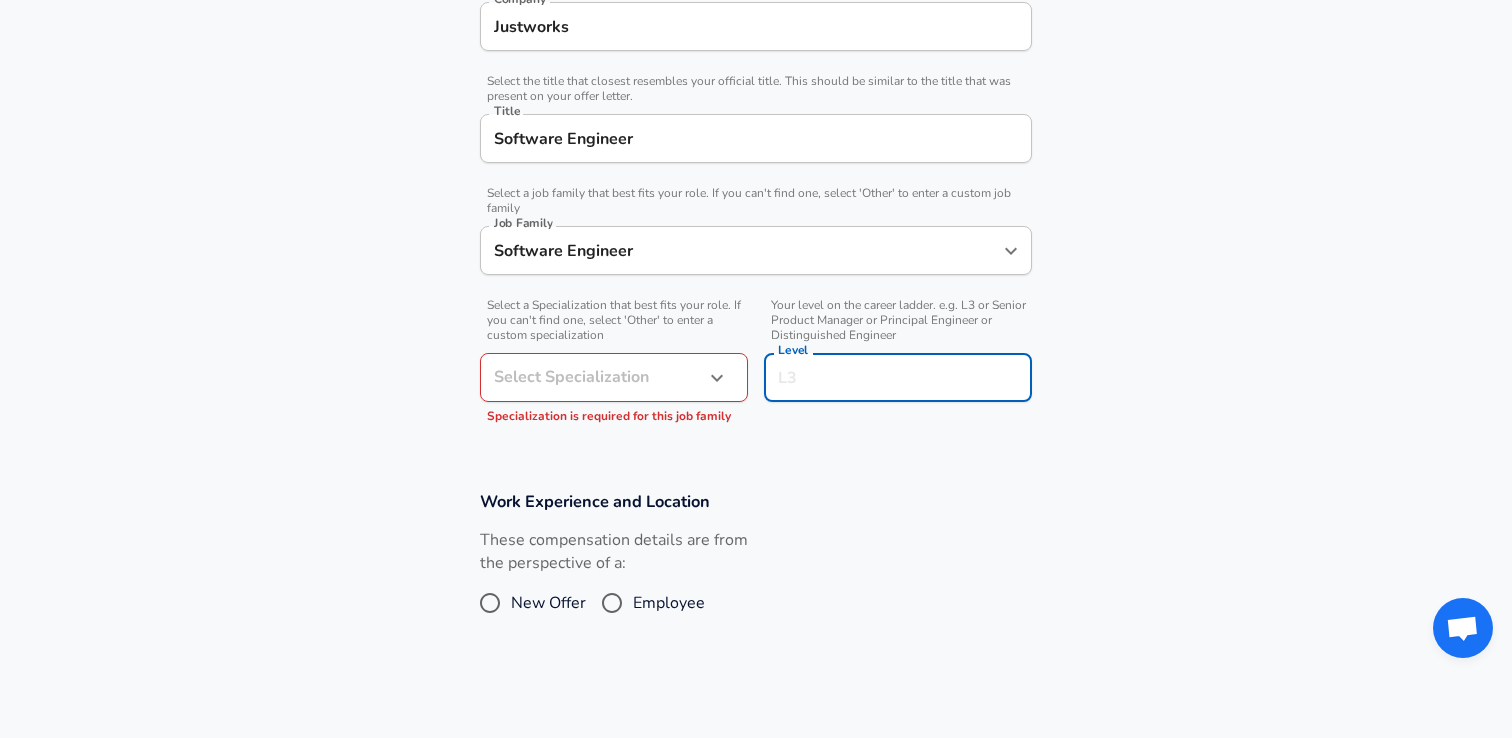 click on "Level" at bounding box center (898, 377) 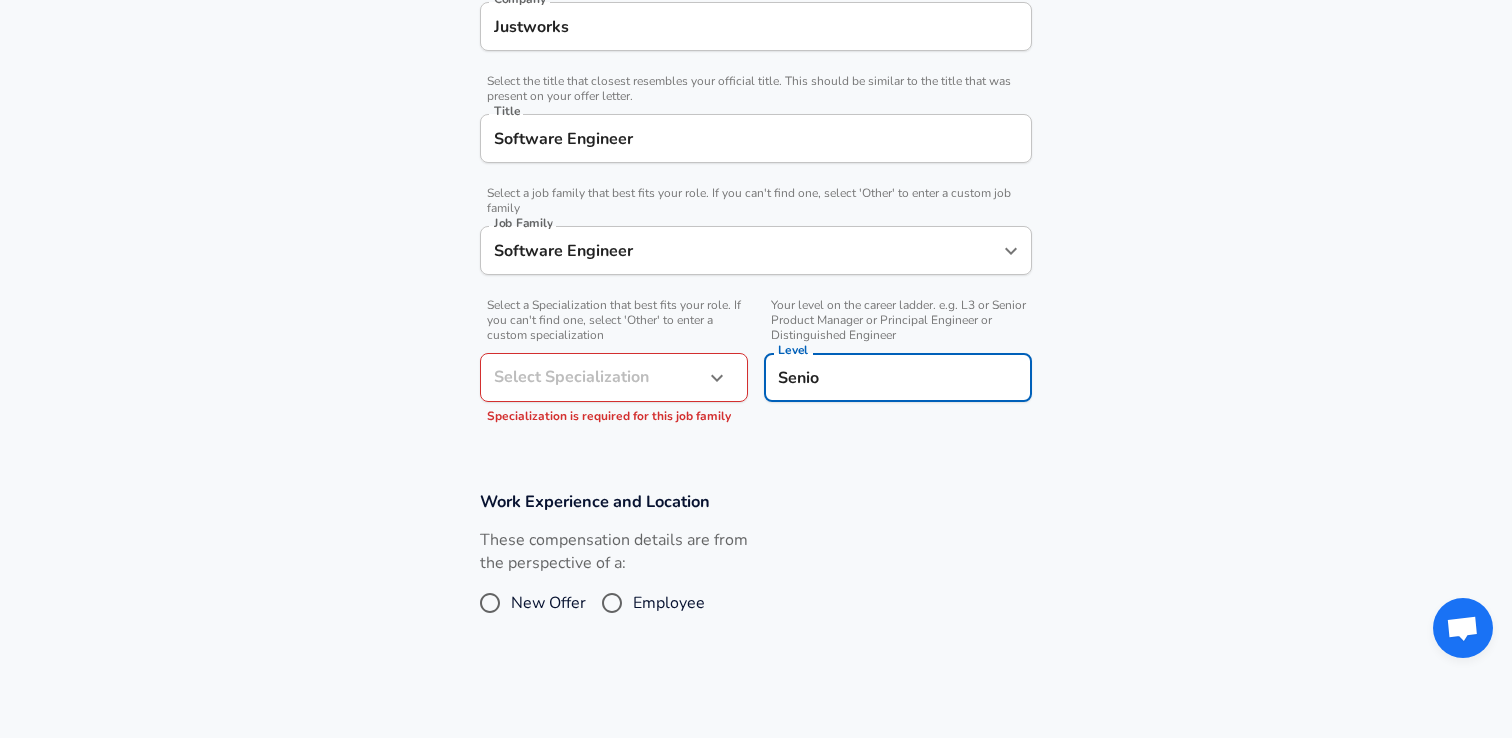 type on "Senior" 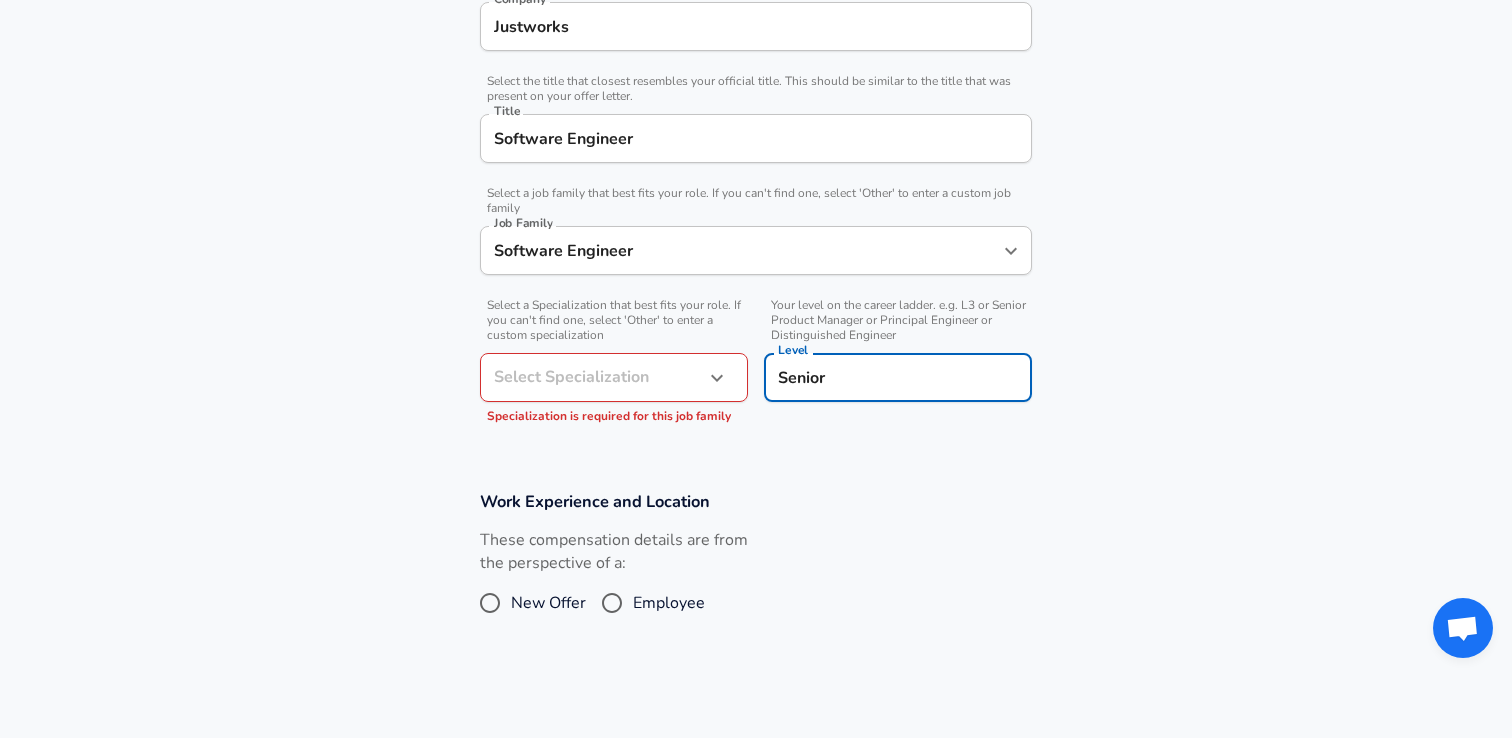 click on "Submit Salary" at bounding box center [760, 764] 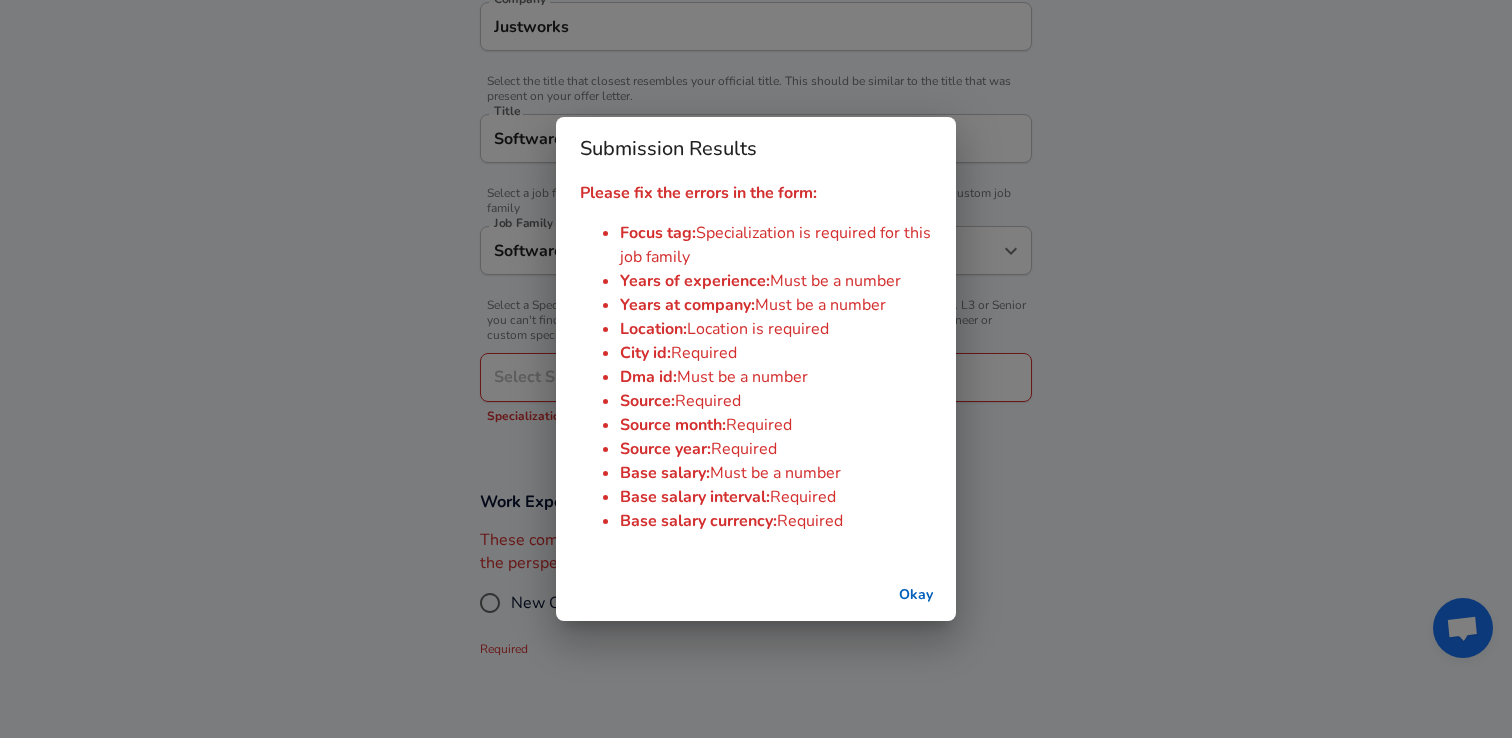 click on "Must be a number" at bounding box center (835, 281) 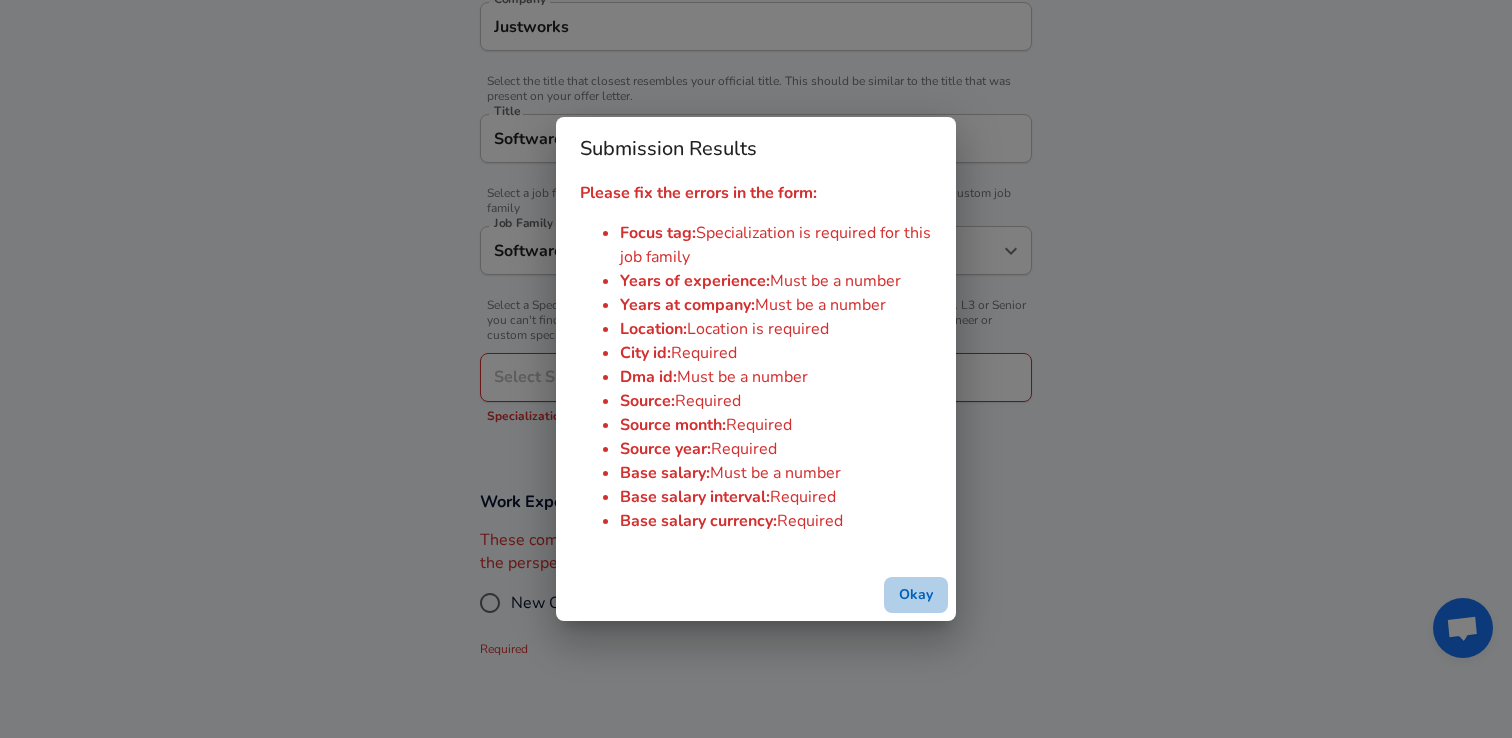 click on "Okay" at bounding box center (916, 595) 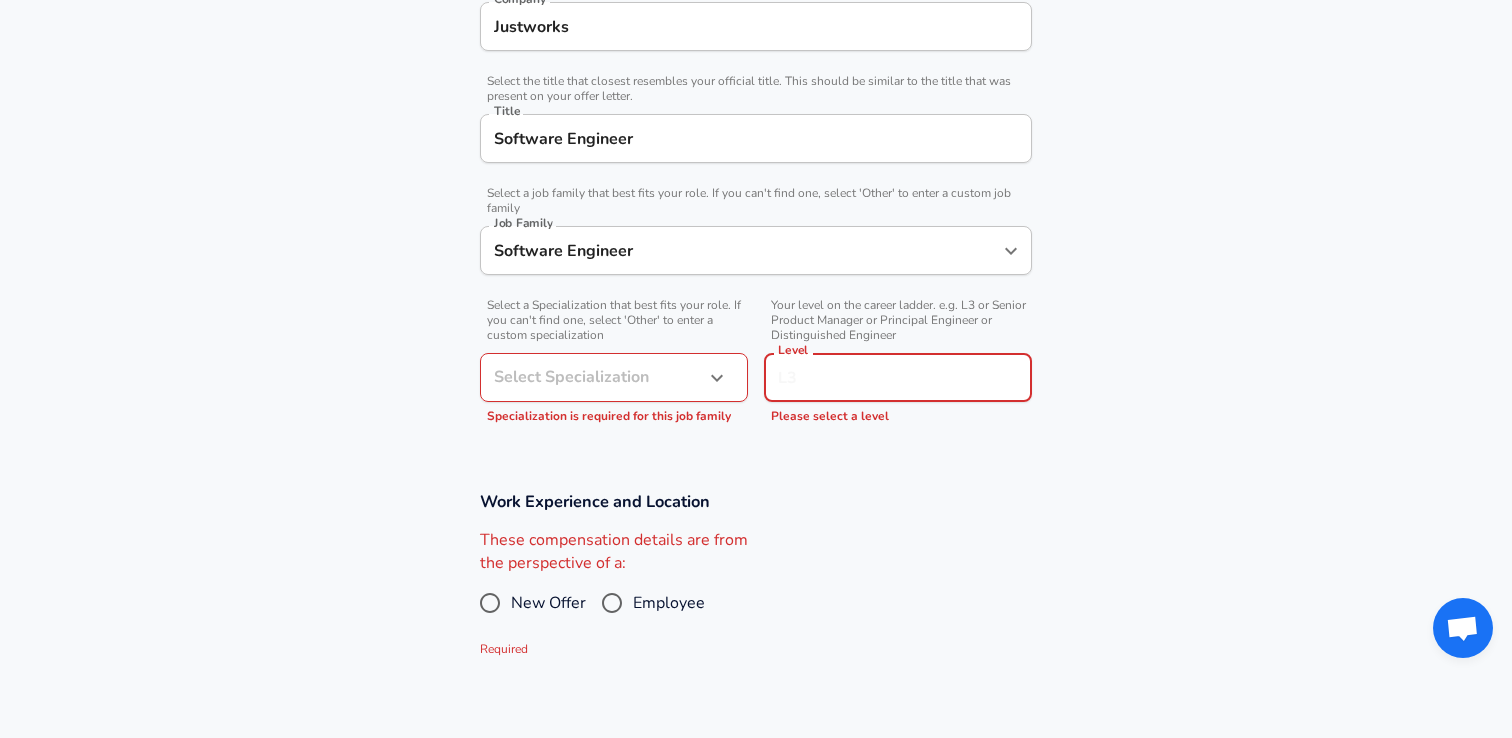 click on "Specialization is required for this job family" at bounding box center [609, 416] 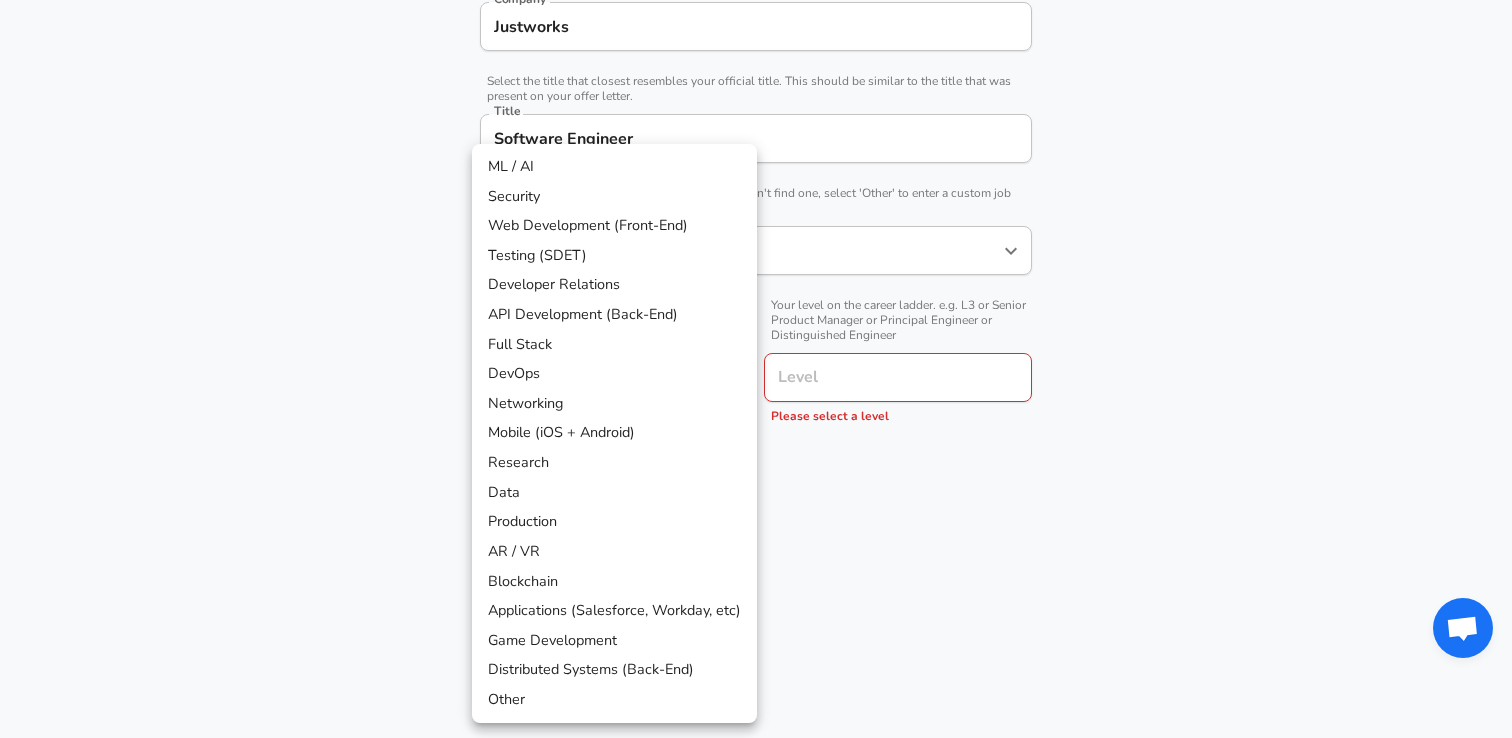 click on "Restart Add Your Salary Upload your offer letter   to verify your submission Enhance Privacy and Anonymity No Automatically hides specific fields until there are enough submissions to safely display the full details.   More Details Based on your submission and the data points that we have already collected, we will automatically hide and anonymize specific fields if there aren't enough data points to remain sufficiently anonymous. Company & Title Information   Enter the company you received your offer from Company Justworks Company   Select the title that closest resembles your official title. This should be similar to the title that was present on your offer letter. Title Software Engineer Title   Select a job family that best fits your role. If you can't find one, select 'Other' to enter a custom job family Job Family Software Engineer Job Family   Select a Specialization that best fits your role. If you can't find one, select 'Other' to enter a custom specialization Select Specialization   Level Level" at bounding box center (756, -72) 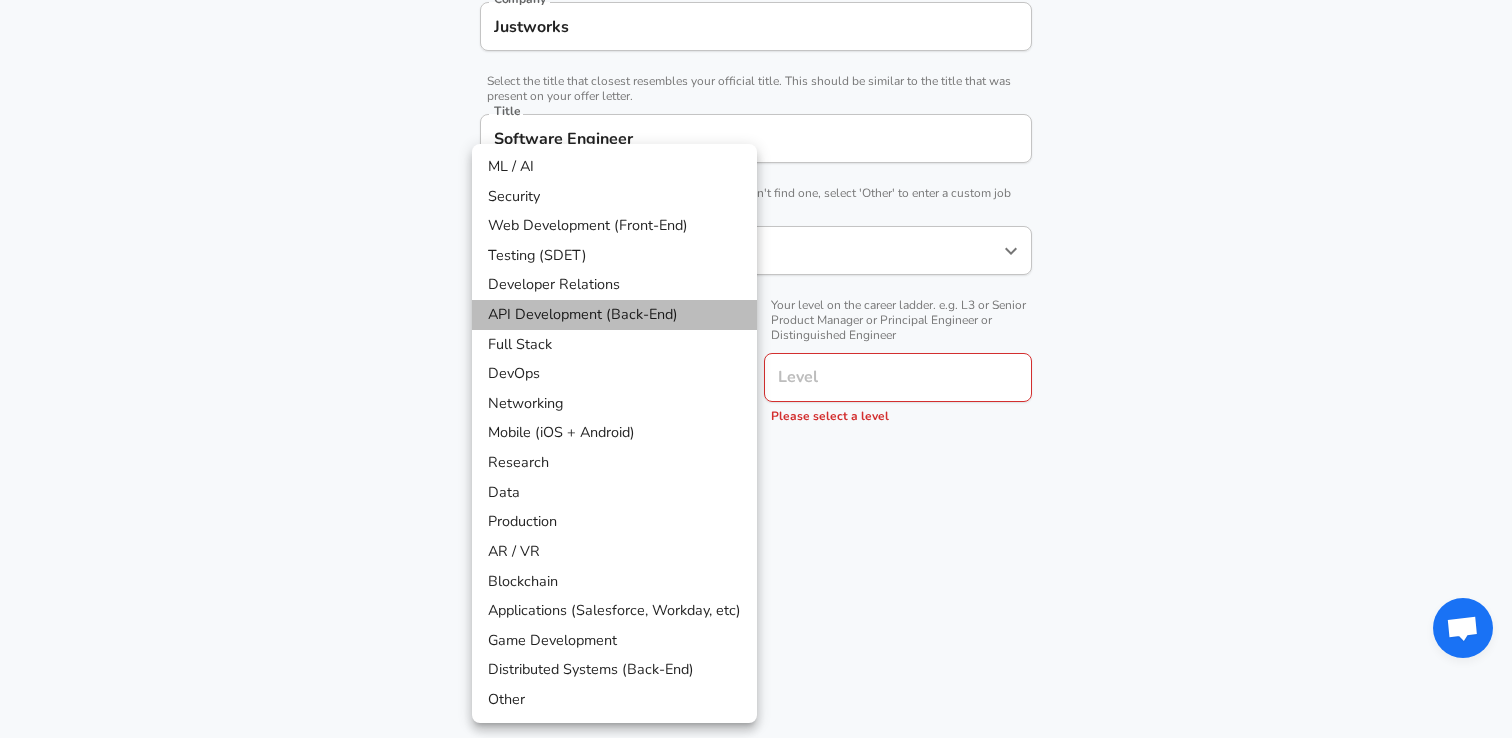 click on "API Development (Back-End)" at bounding box center (614, 315) 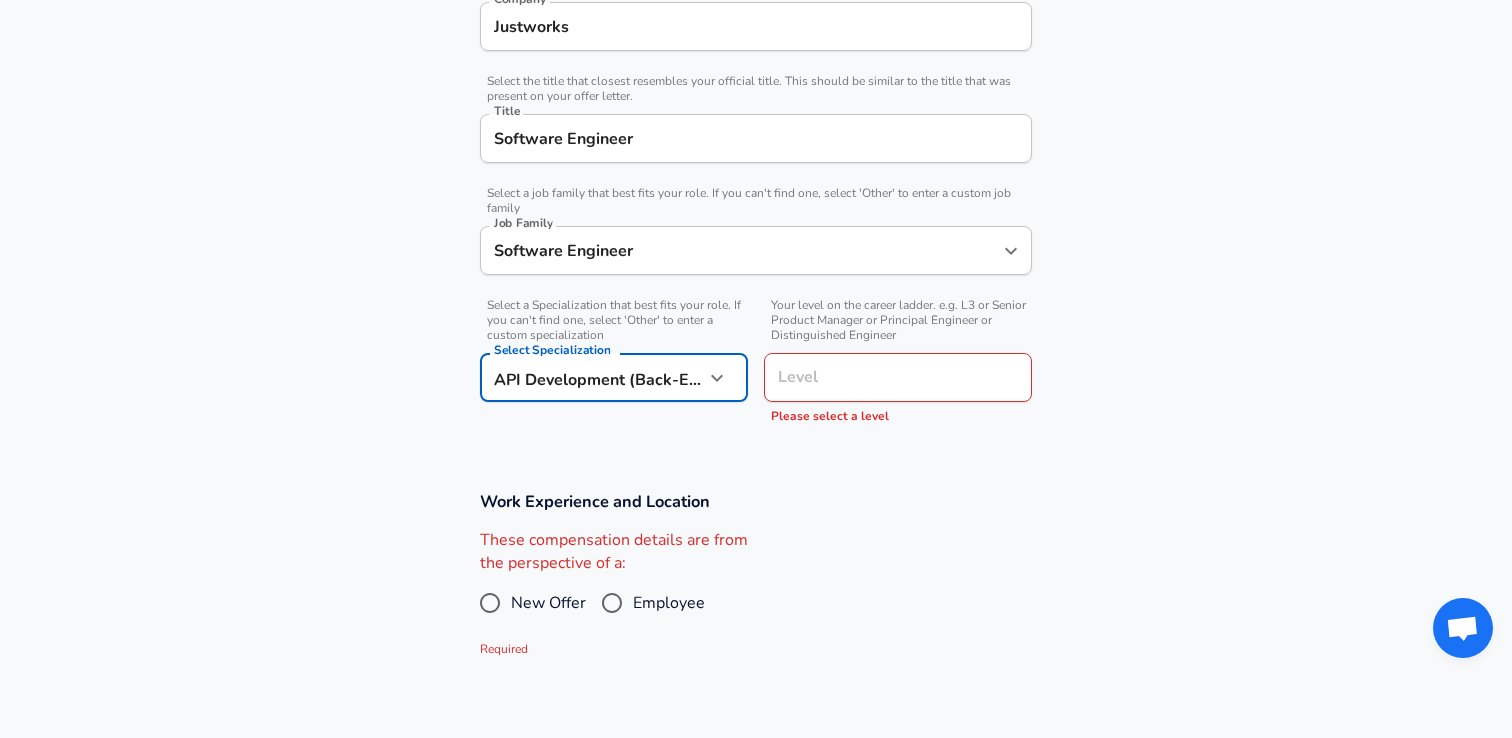click on "Level" at bounding box center (898, 377) 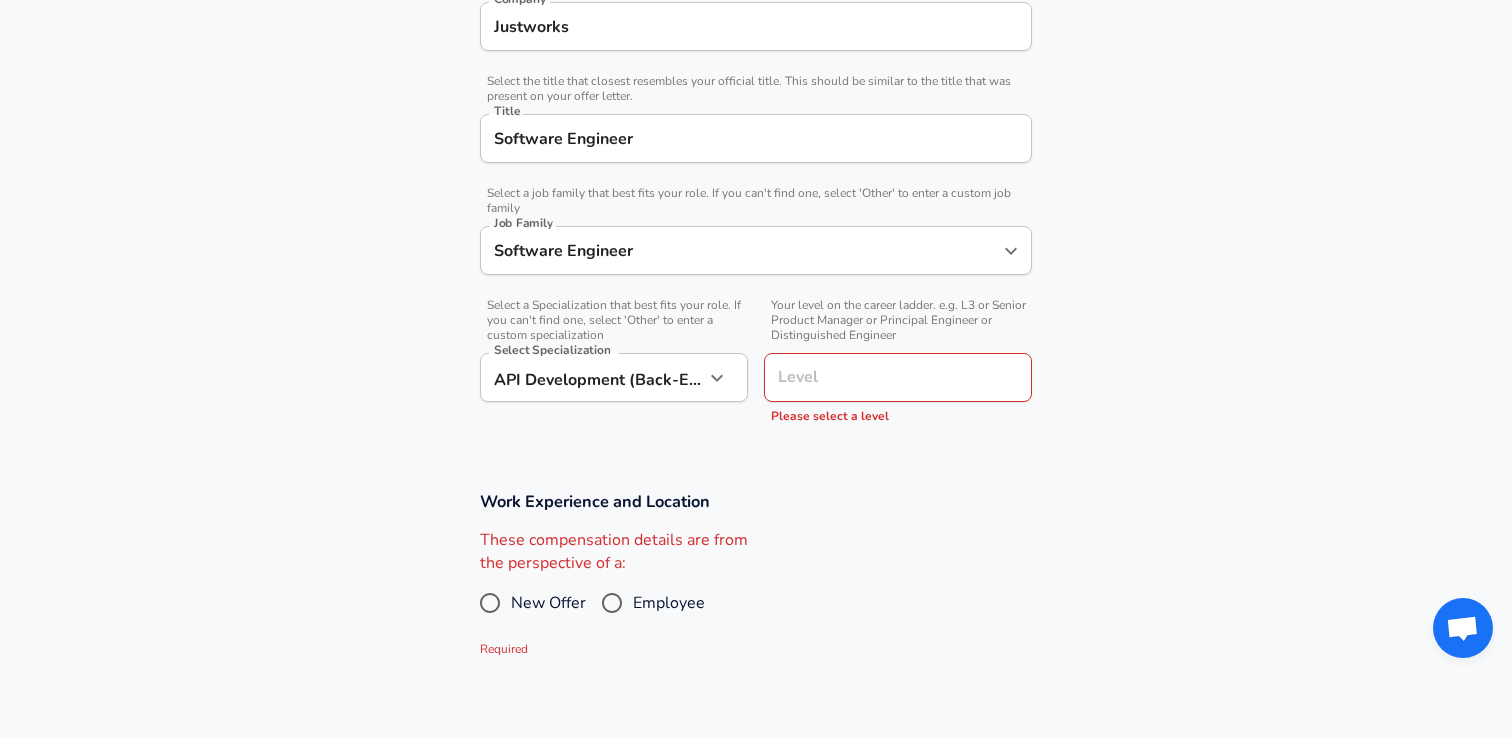 click on "Your level on the career ladder. e.g. L3 or Senior Product Manager or Principal Engineer or Distinguished Engineer" at bounding box center [898, 320] 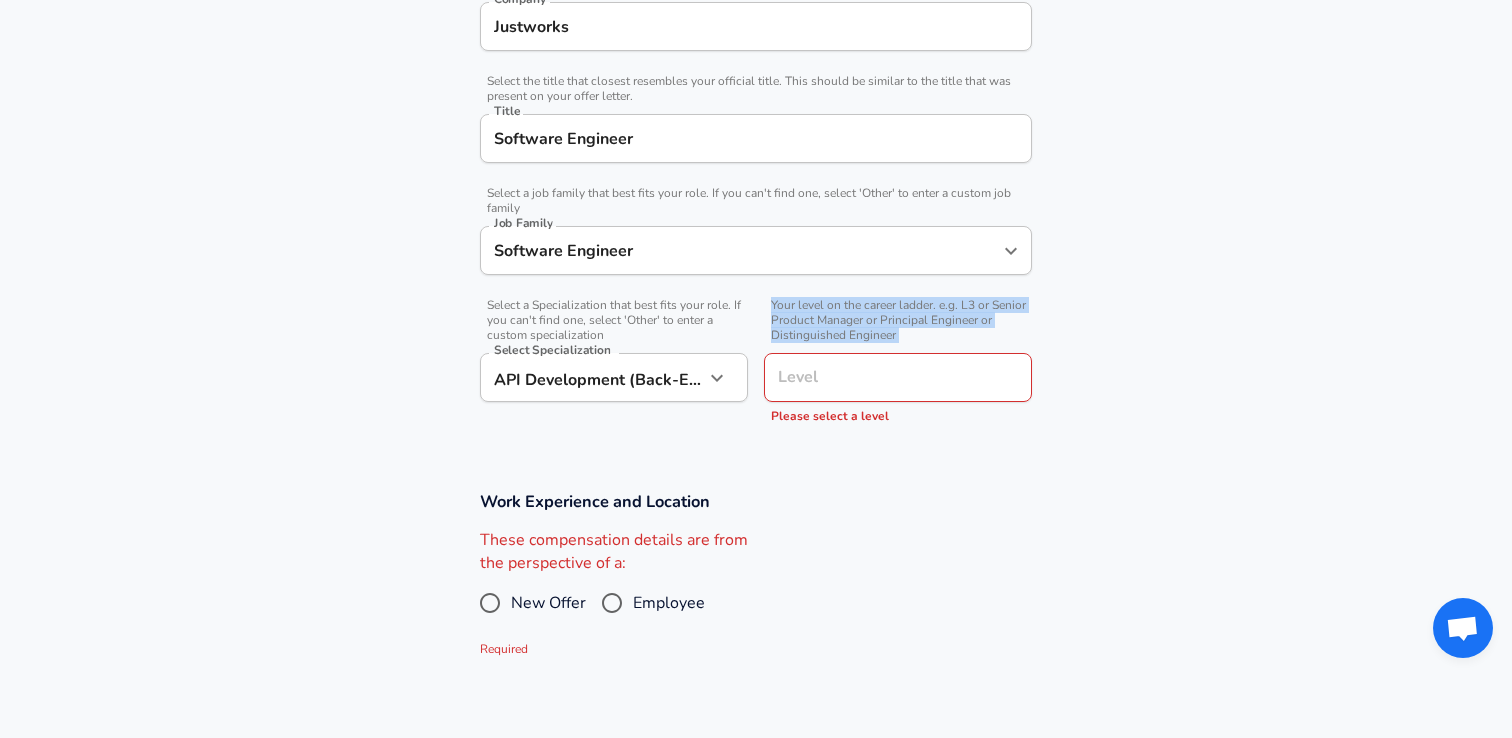 click on "Your level on the career ladder. e.g. L3 or Senior Product Manager or Principal Engineer or Distinguished Engineer" at bounding box center [898, 320] 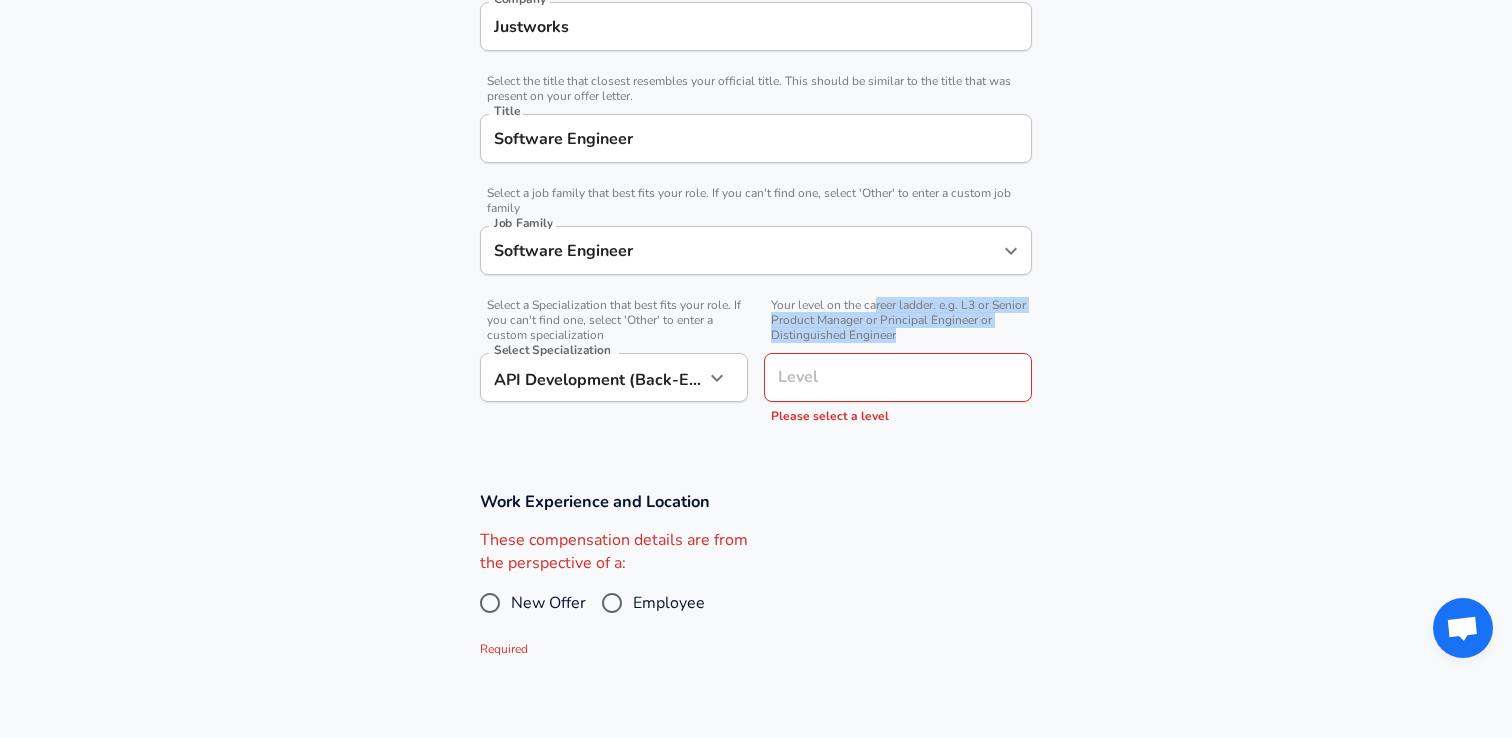 drag, startPoint x: 873, startPoint y: 309, endPoint x: 1025, endPoint y: 331, distance: 153.58385 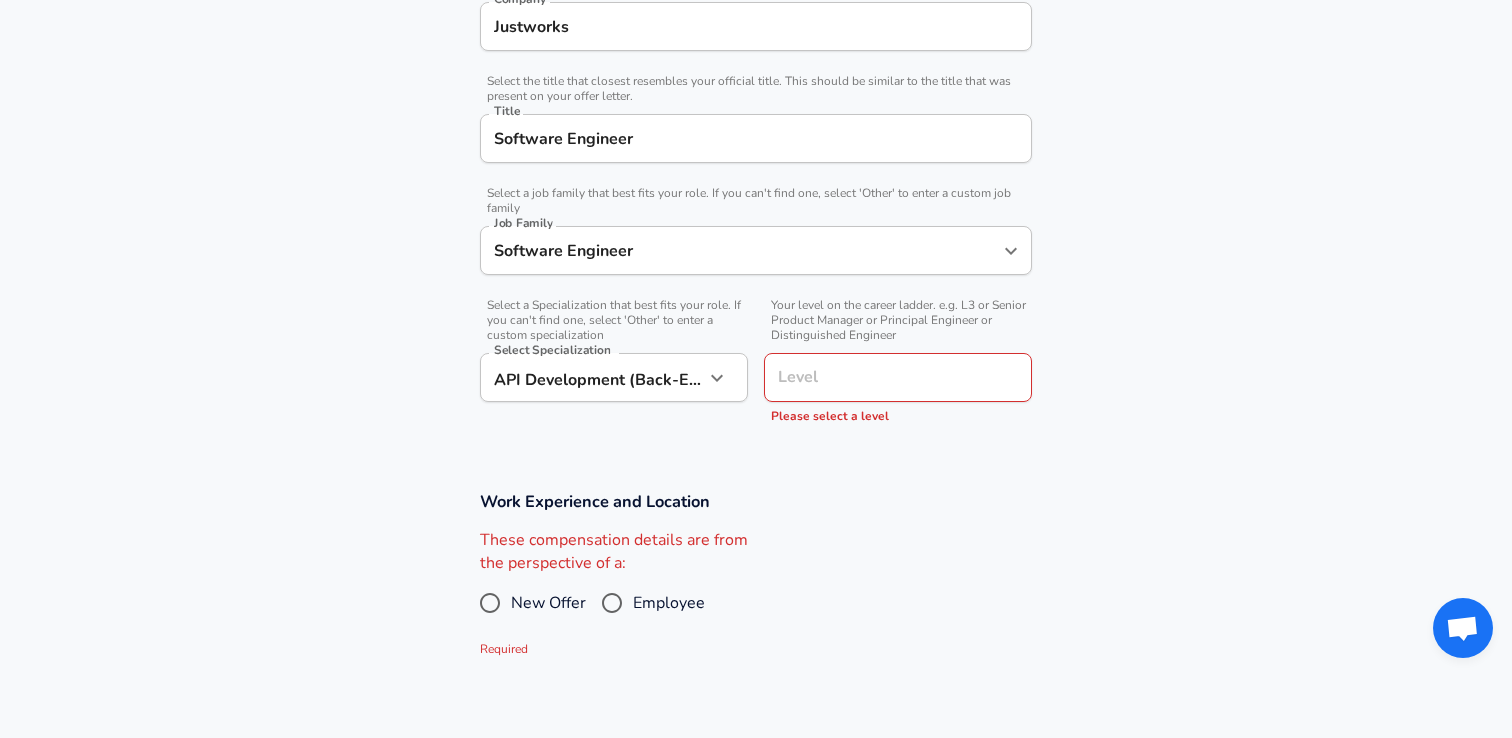 click on "Level" at bounding box center [898, 377] 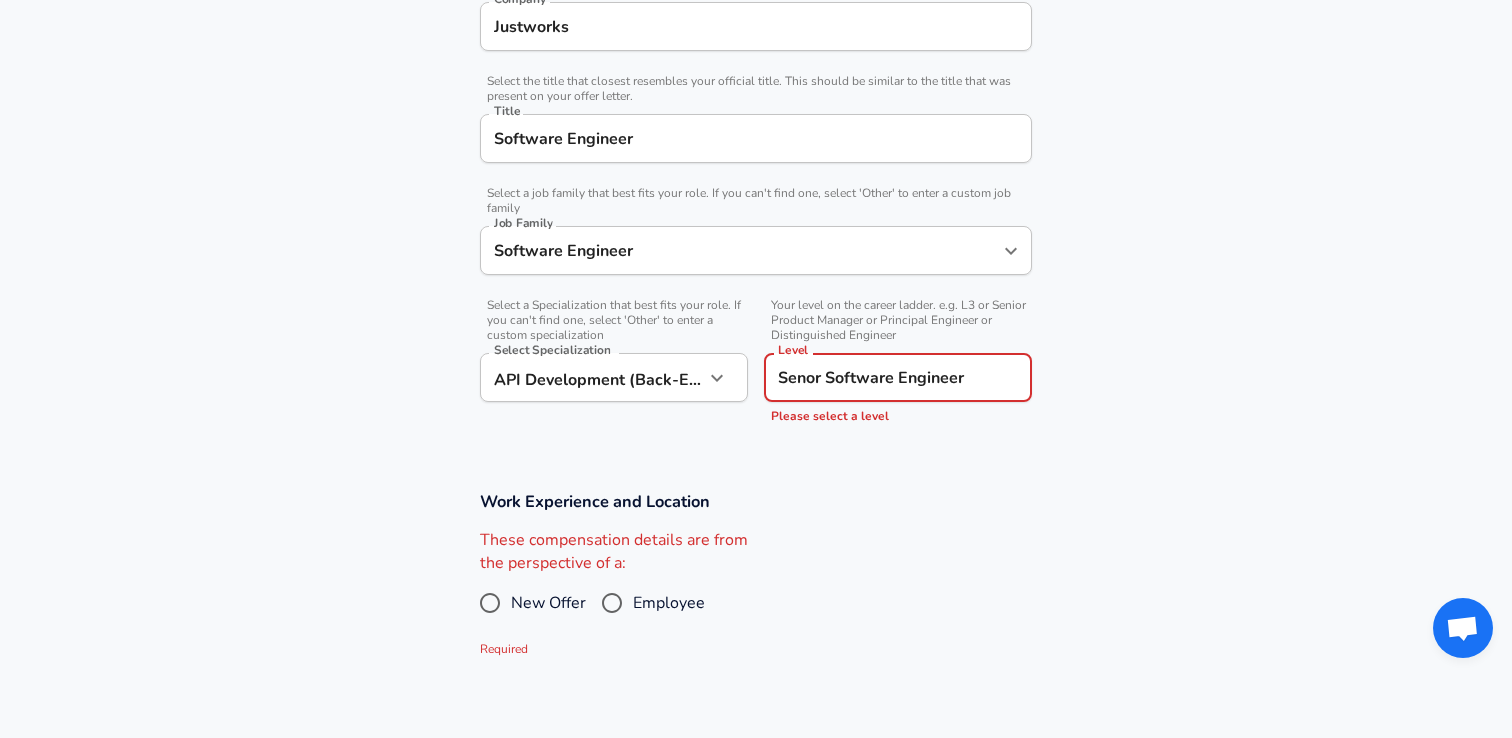 type on "Senor Software Engineer" 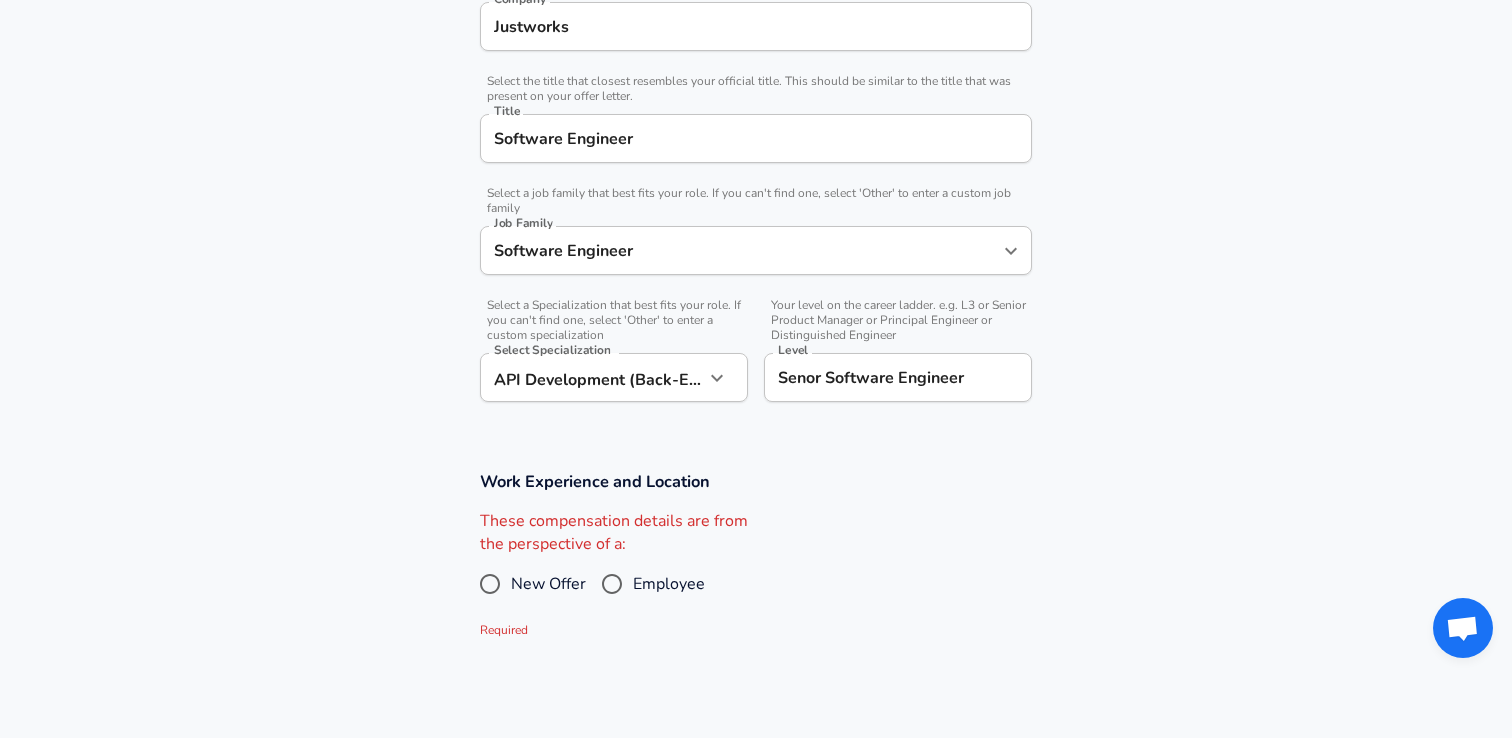 click on "Employee" at bounding box center (669, 584) 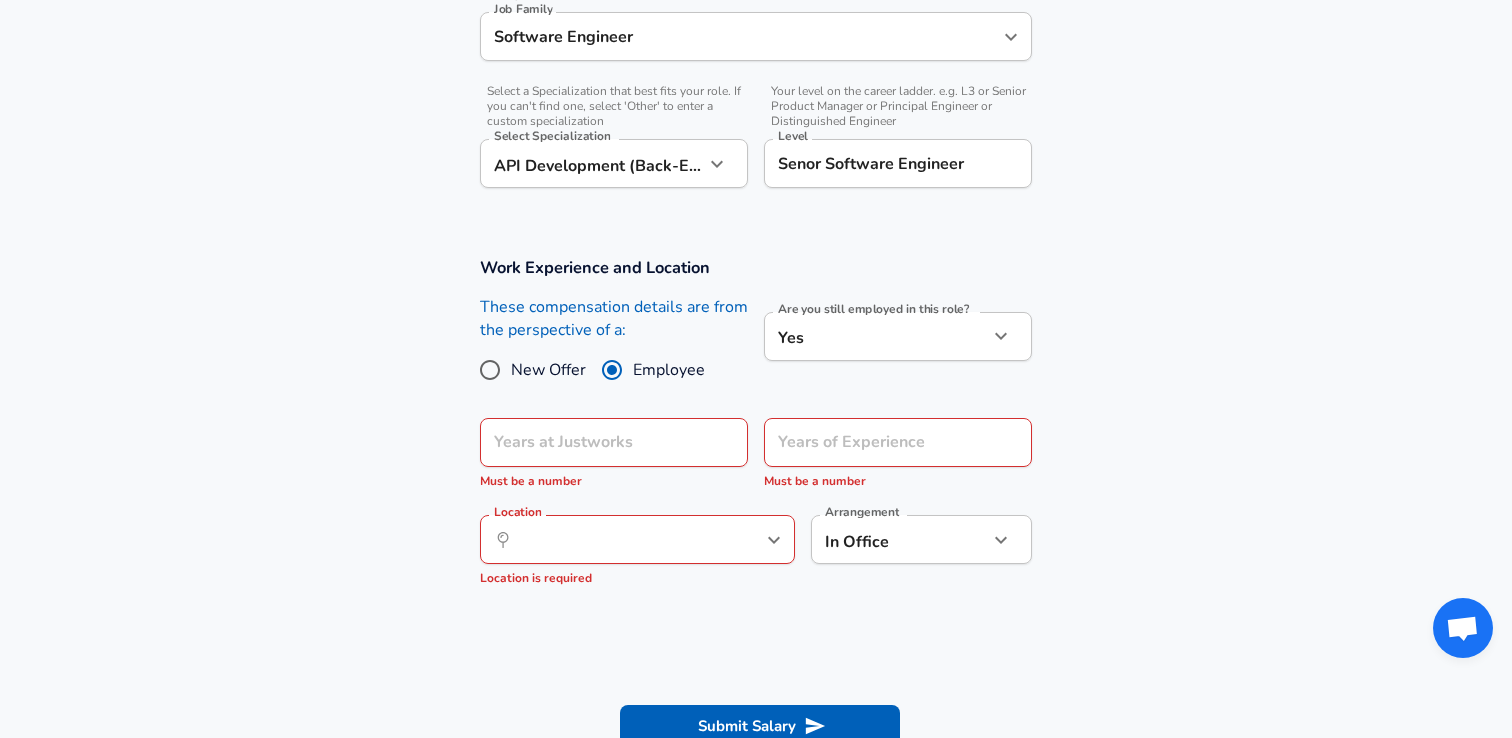 scroll, scrollTop: 690, scrollLeft: 0, axis: vertical 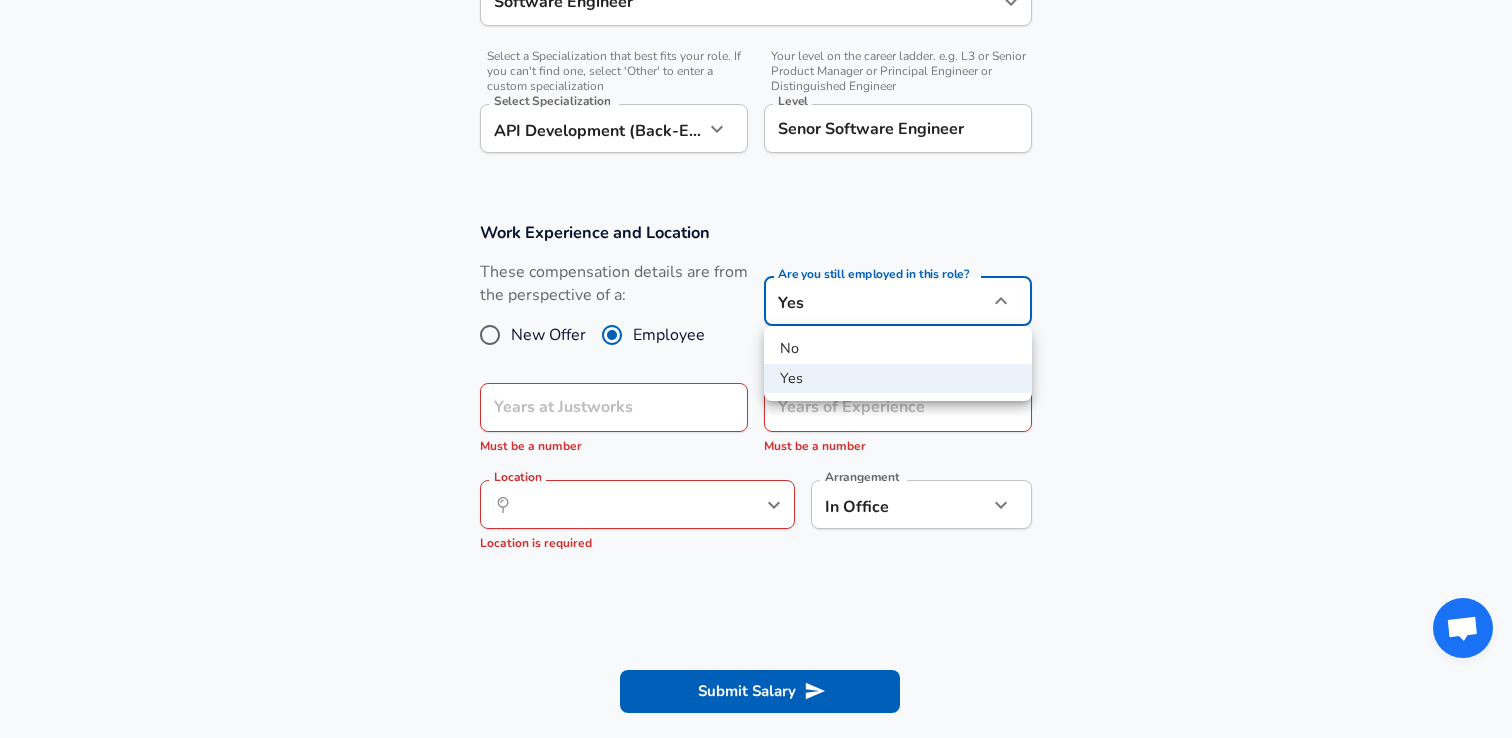 click on "Restart Add Your Salary Upload your offer letter   to verify your submission Enhance Privacy and Anonymity No Automatically hides specific fields until there are enough submissions to safely display the full details.   More Details Based on your submission and the data points that we have already collected, we will automatically hide and anonymize specific fields if there aren't enough data points to remain sufficiently anonymous. Company & Title Information   Enter the company you received your offer from Company Justworks Company   Select the title that closest resembles your official title. This should be similar to the title that was present on your offer letter. Title Software Engineer Title   Select a job family that best fits your role. If you can't find one, select 'Other' to enter a custom job family Job Family Software Engineer Job Family   Select a Specialization that best fits your role. If you can't find one, select 'Other' to enter a custom specialization Select Specialization   Level Level Yes" at bounding box center (756, -321) 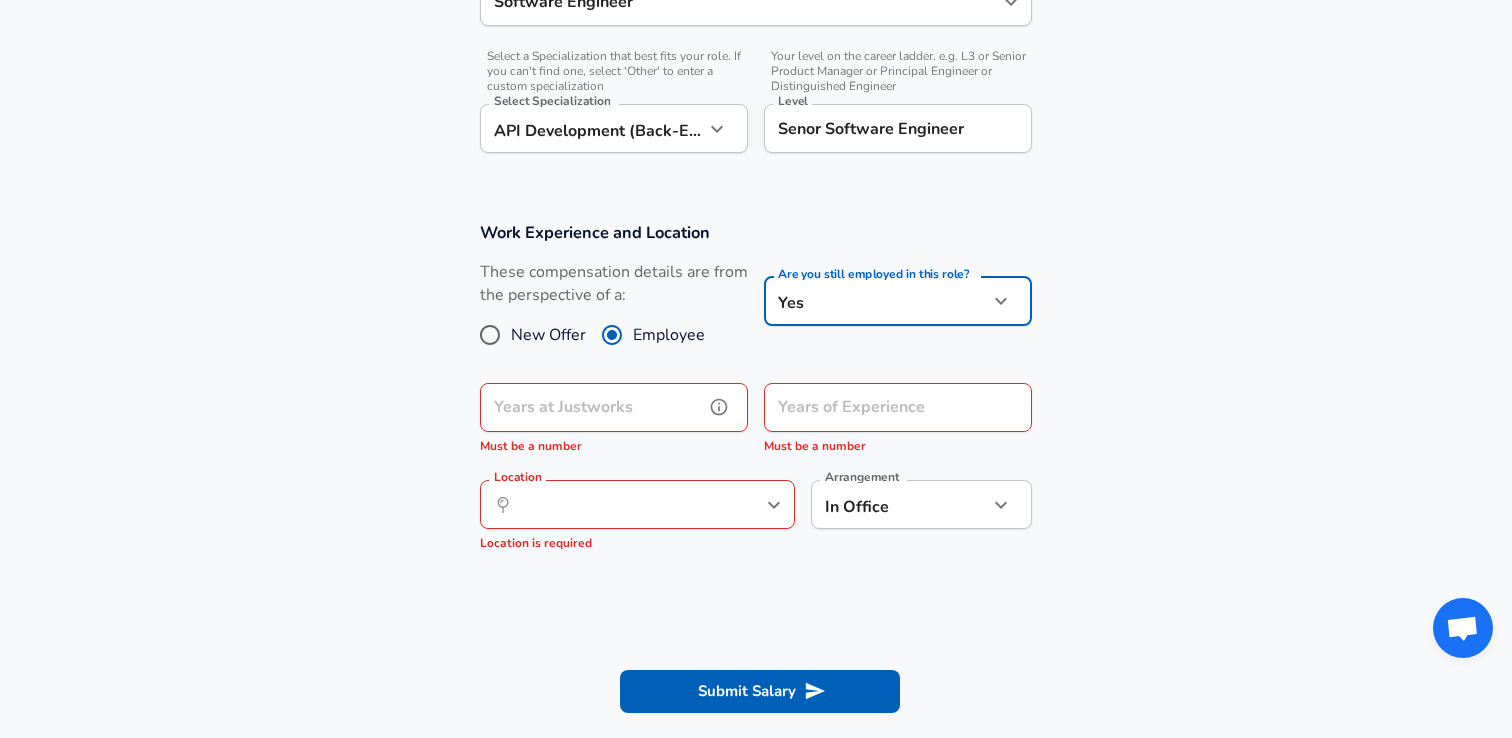 click on "Years at Justworks" at bounding box center [592, 407] 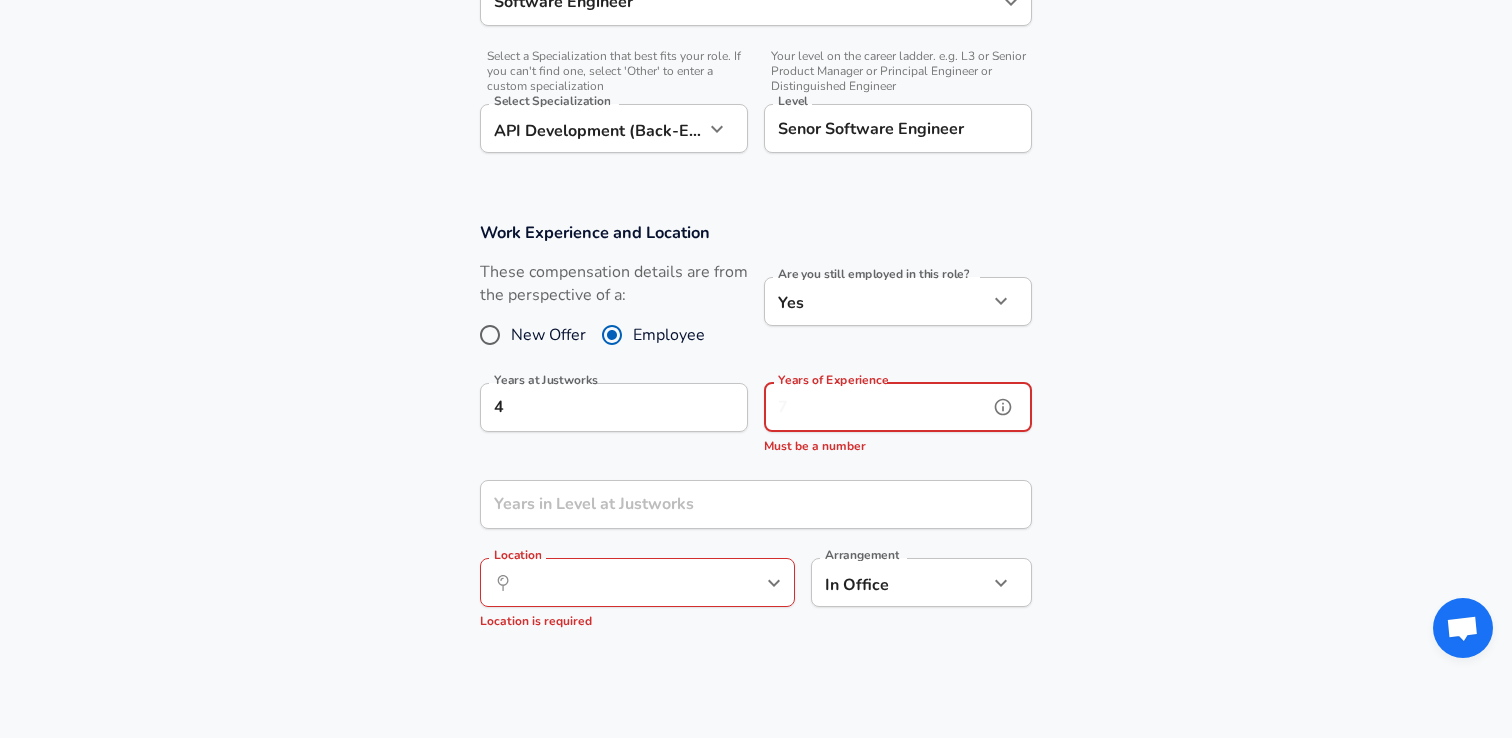 click on "Years of Experience" at bounding box center [876, 407] 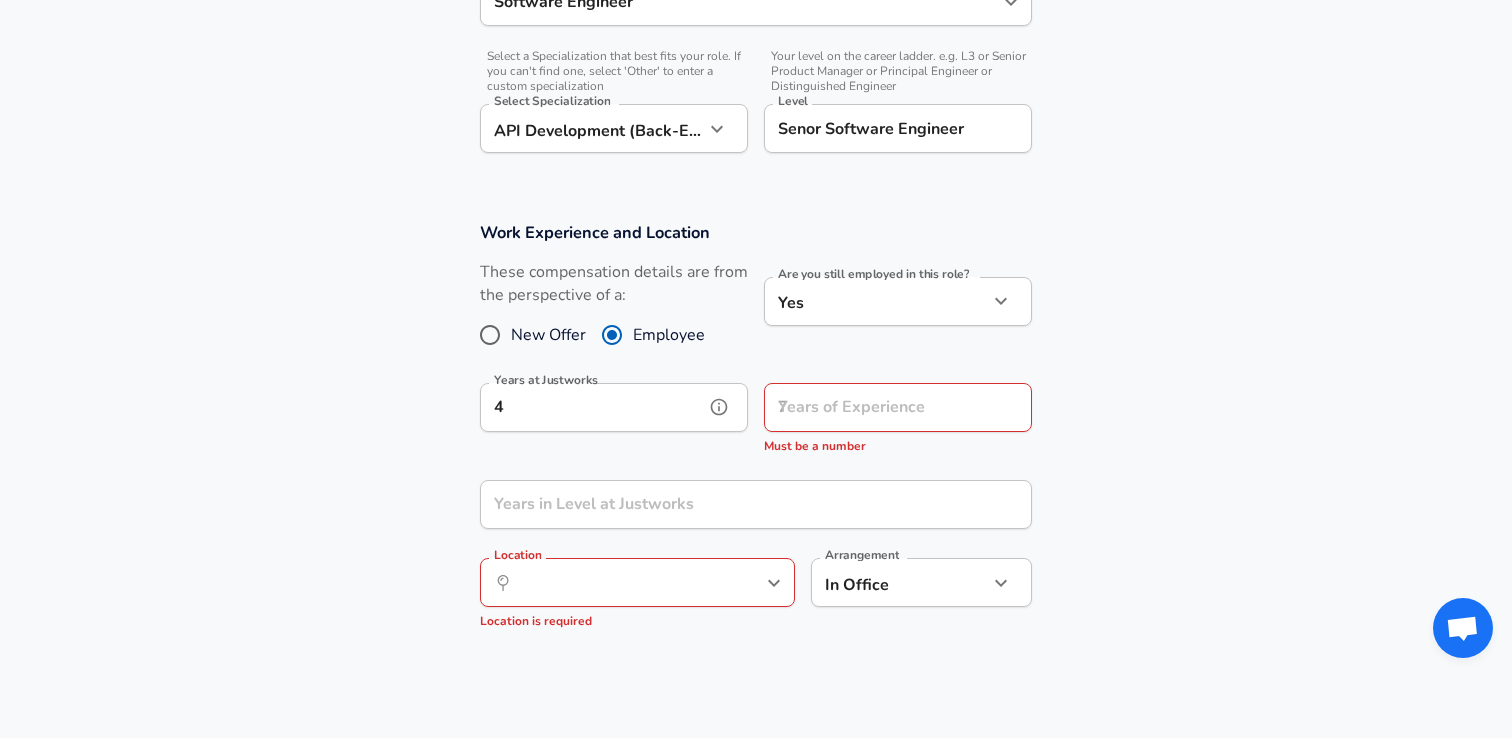 click on "4" at bounding box center [592, 407] 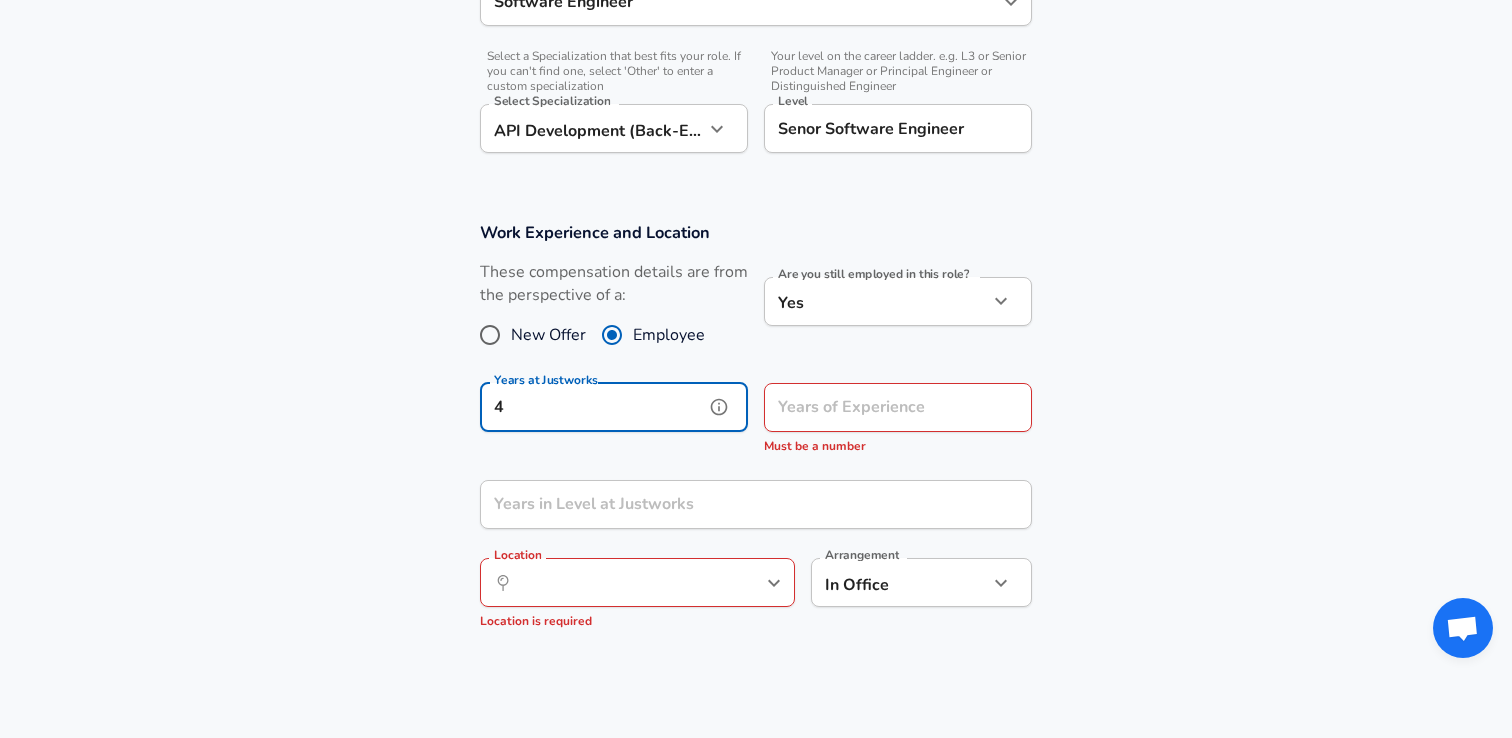 click on "4" at bounding box center (592, 407) 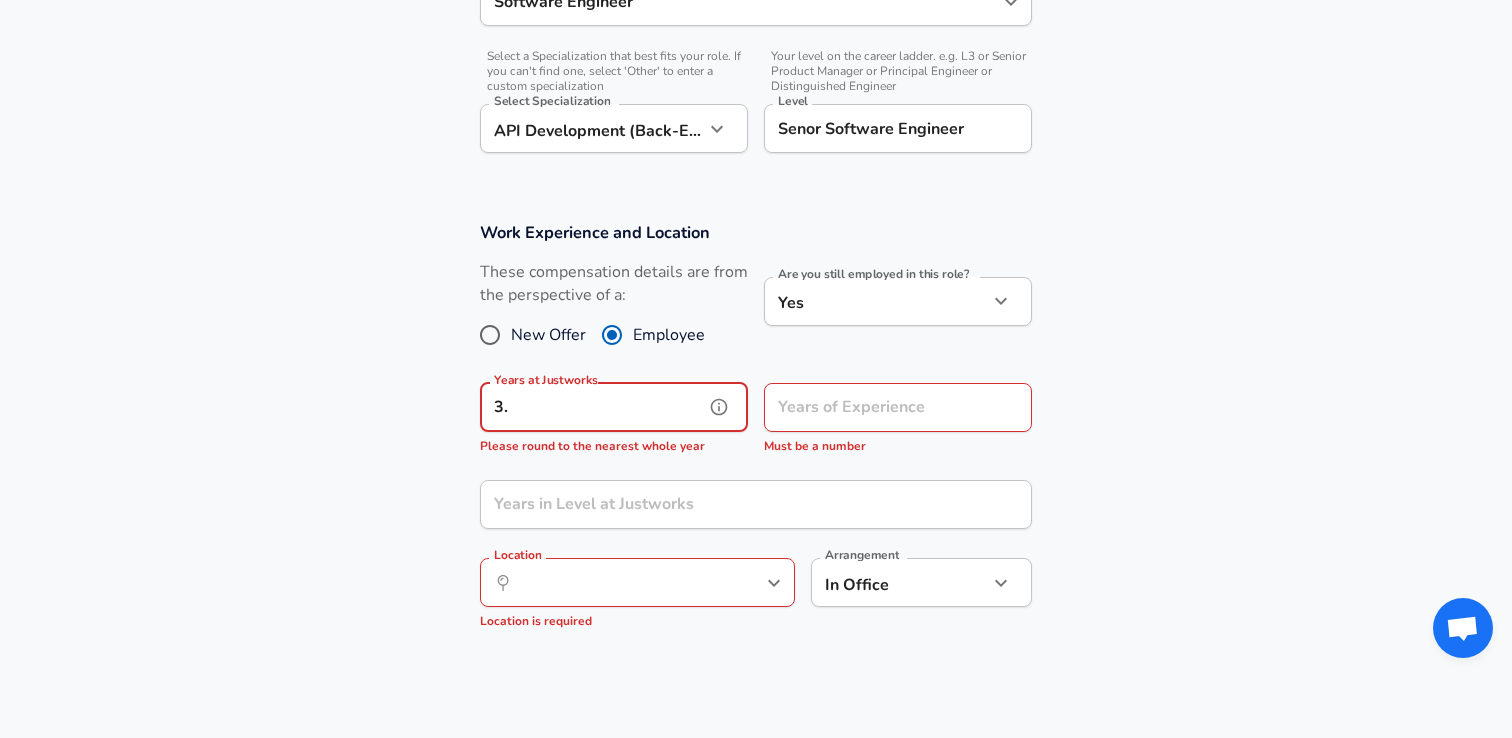 type on "3" 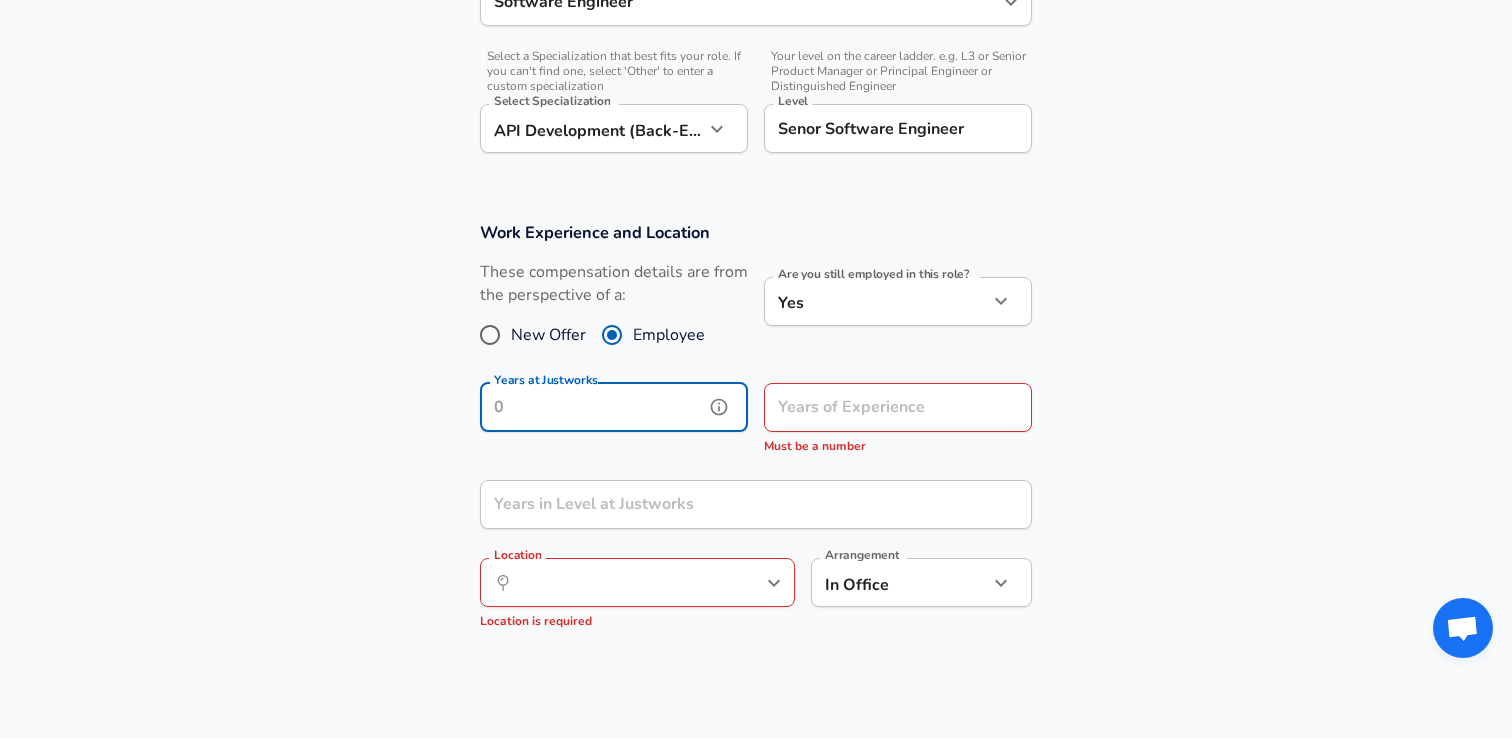 type on "4" 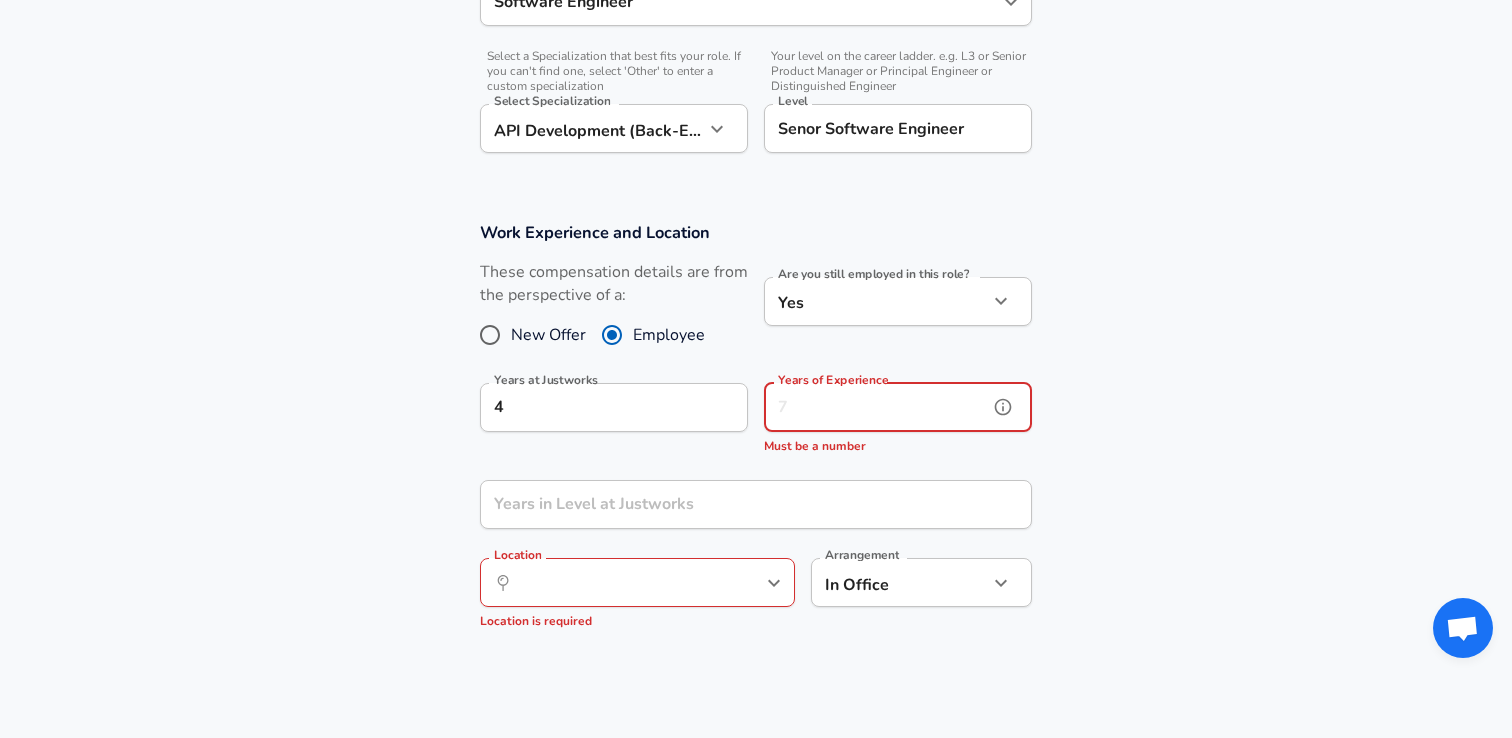 click on "Years of Experience Years of Experience Must be a number" at bounding box center [898, 420] 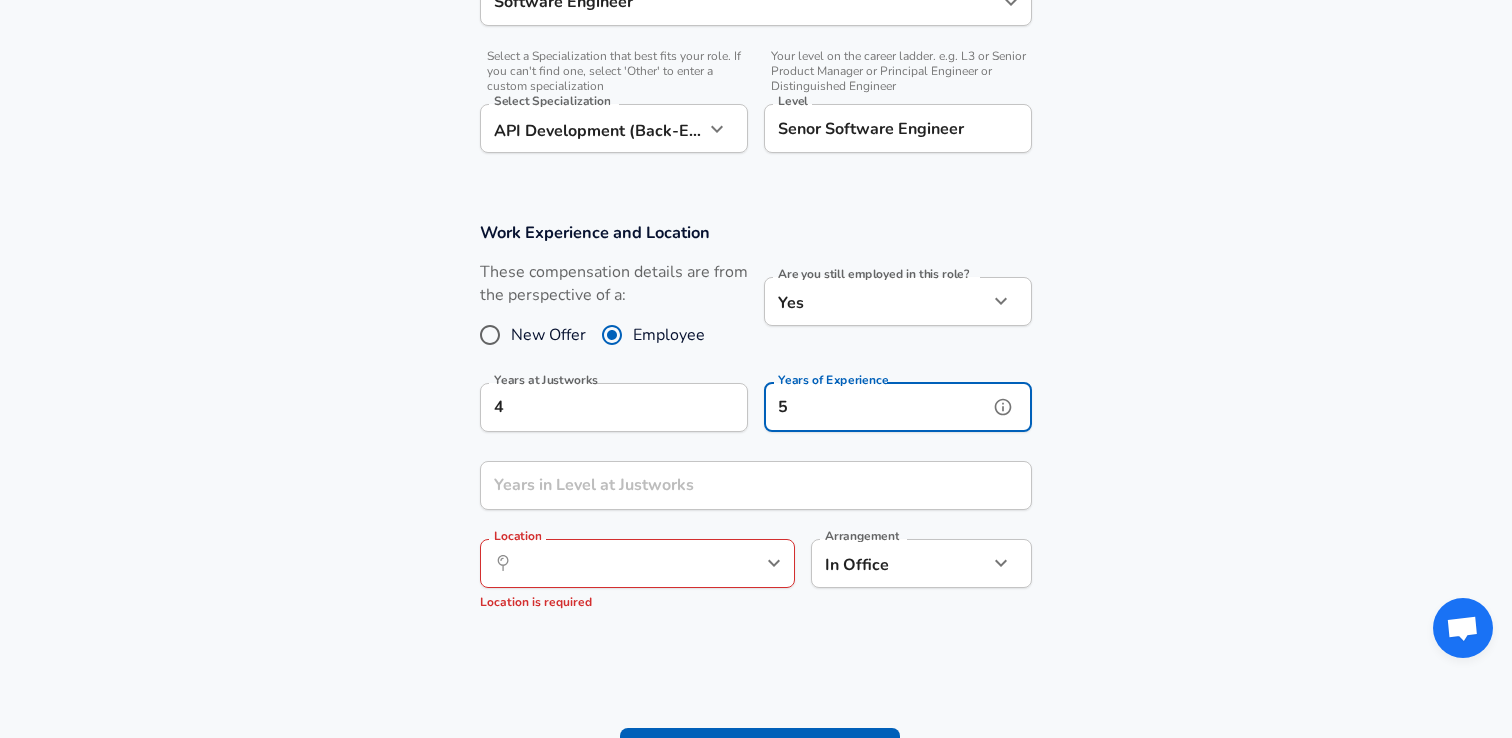 type on "5" 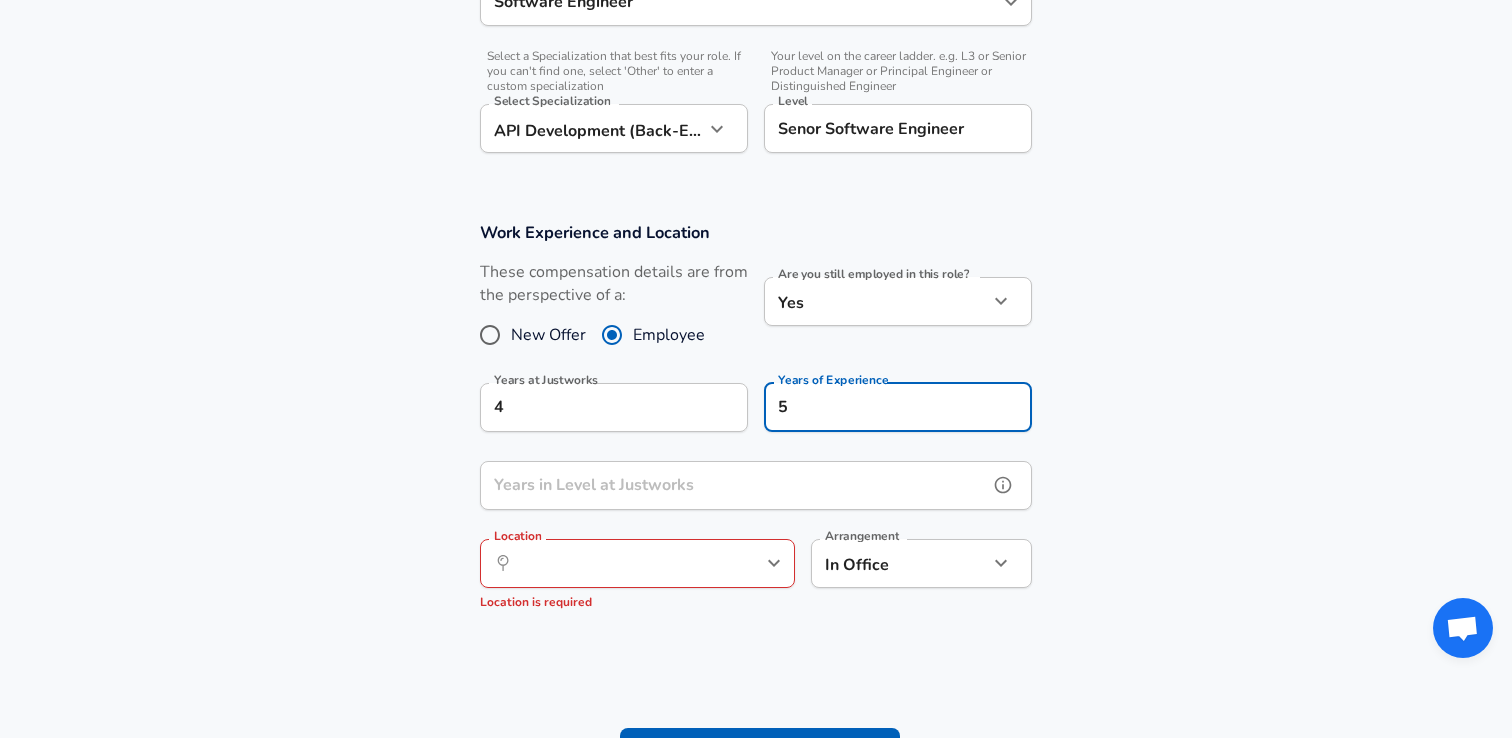 click on "Years in Level at Justworks" at bounding box center [734, 485] 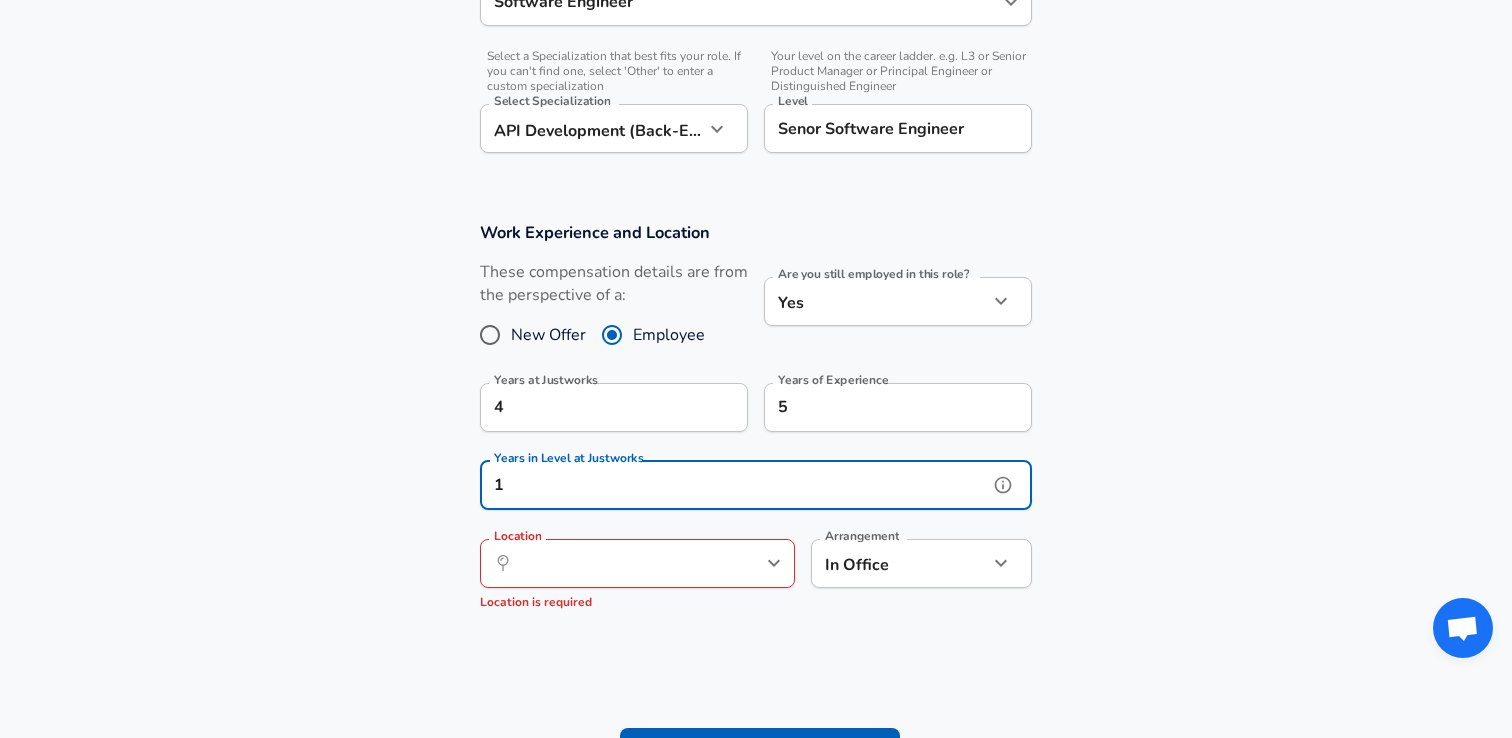 type on "1" 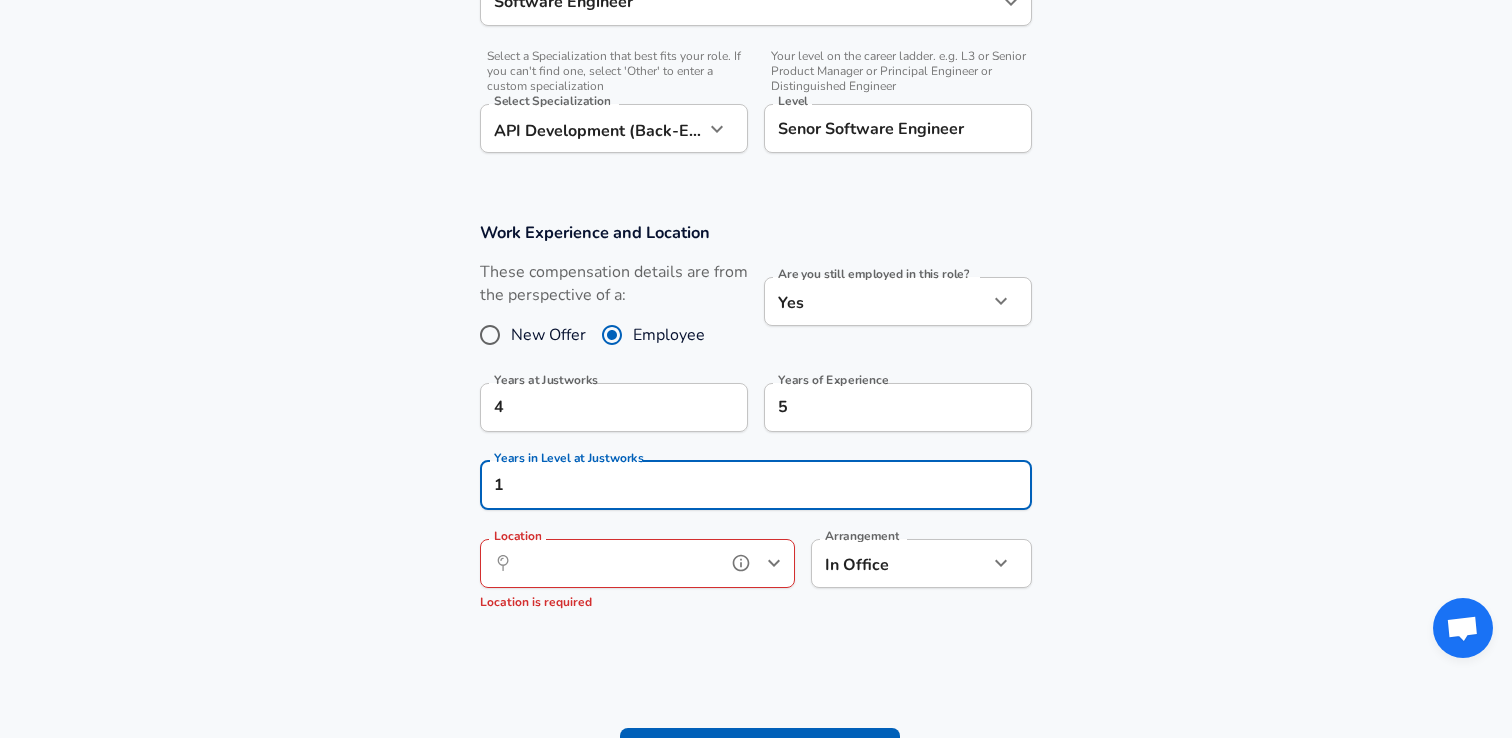 click on "Location" at bounding box center [615, 563] 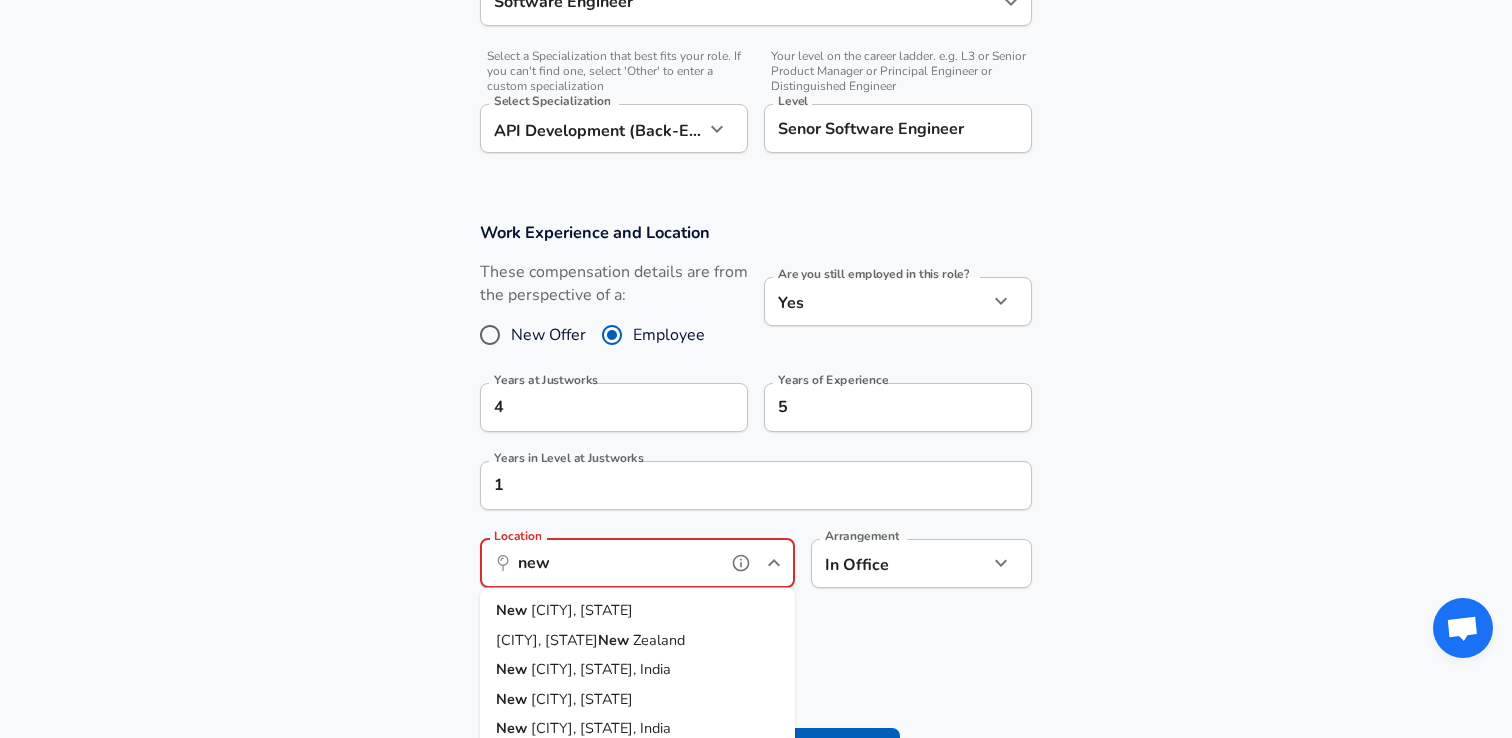 click on "New [CITY], [STATE]" at bounding box center [637, 611] 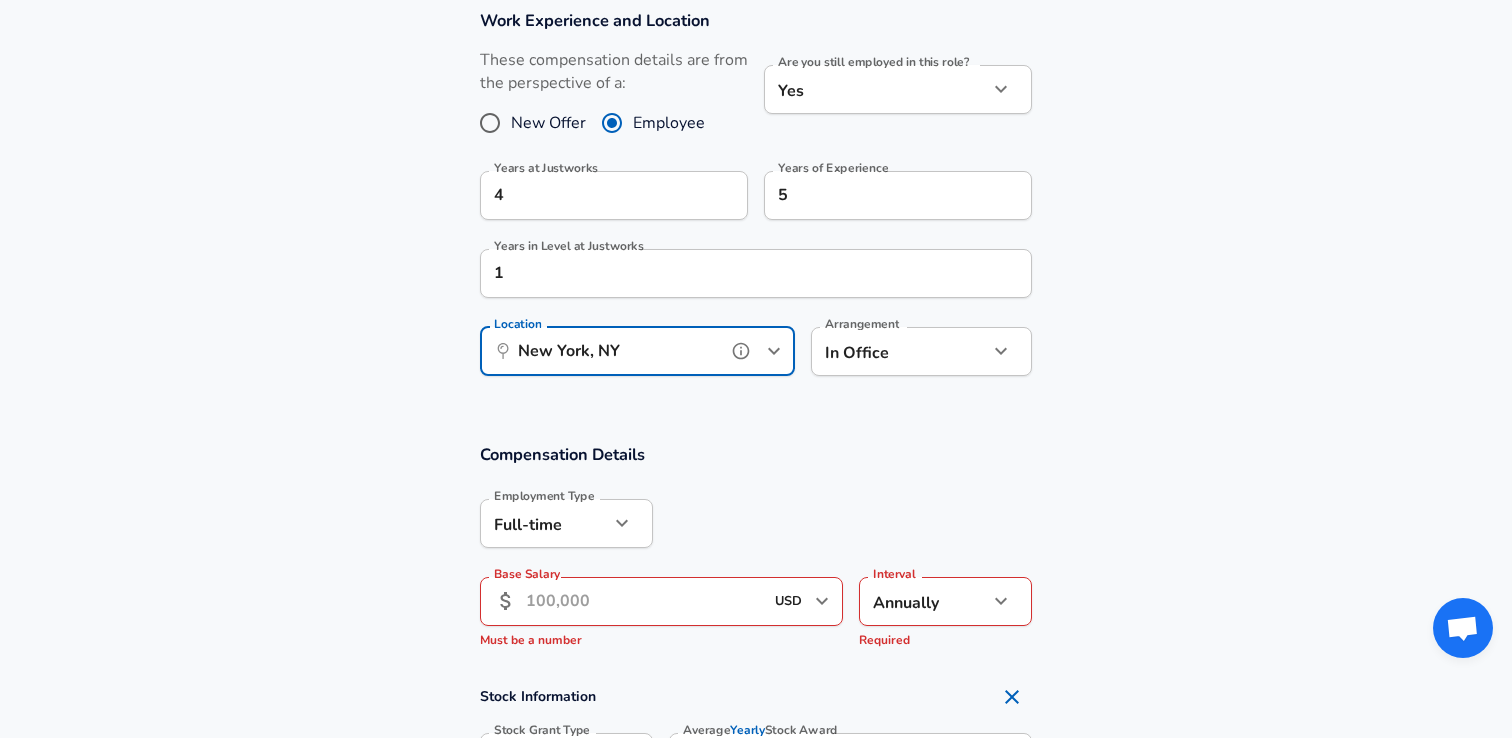 scroll, scrollTop: 986, scrollLeft: 0, axis: vertical 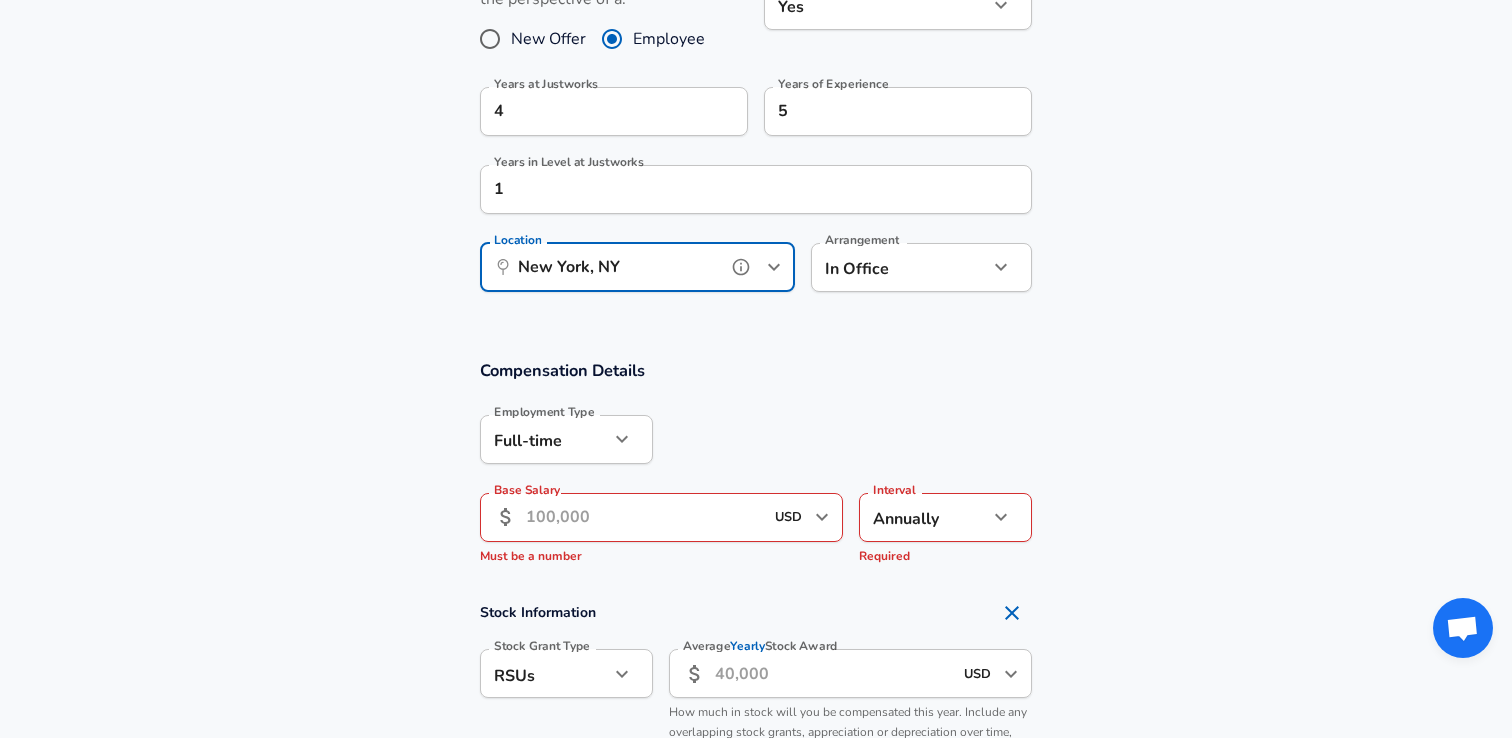 type on "New York, NY" 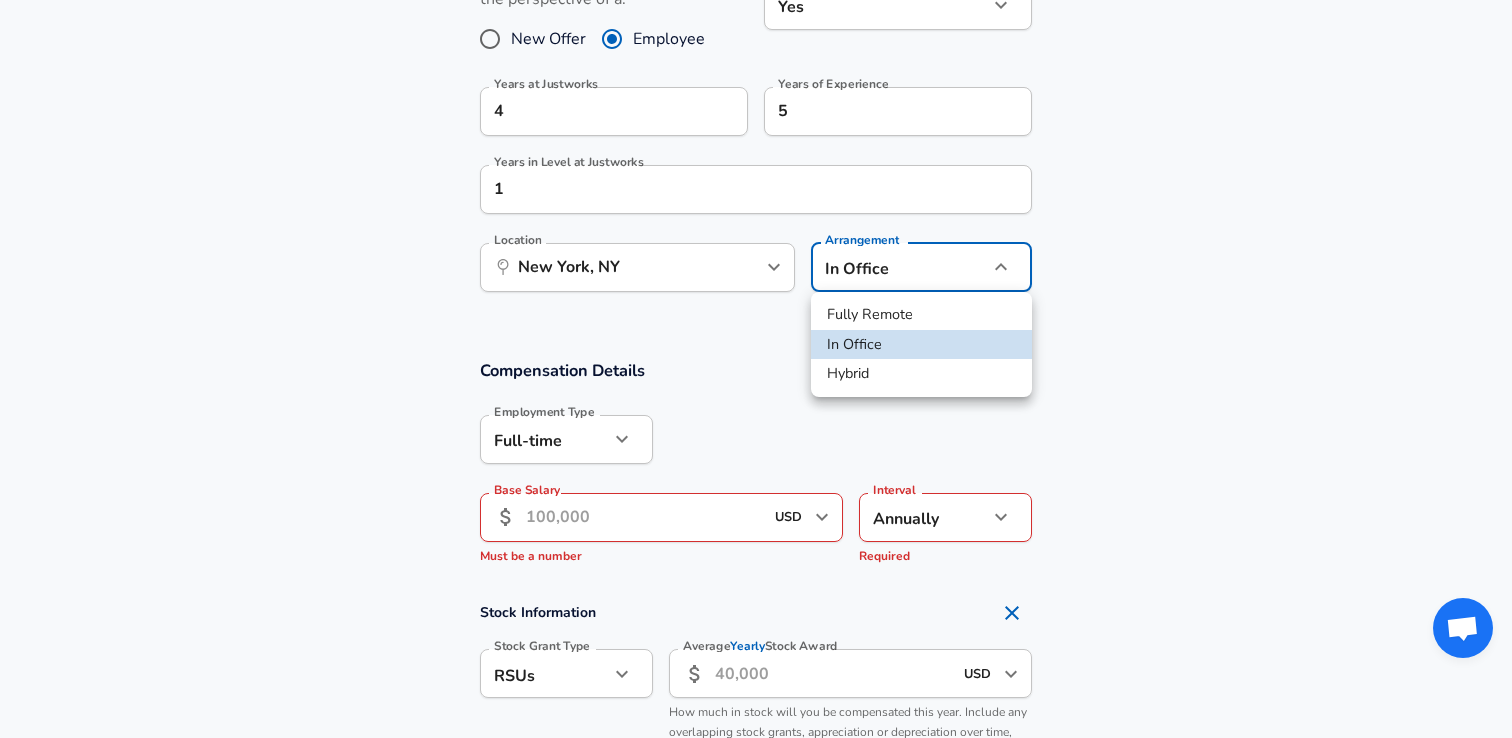 click on "Restart Add Your Salary Upload your offer letter   to verify your submission Enhance Privacy and Anonymity No Automatically hides specific fields until there are enough submissions to safely display the full details.   More Details Based on your submission and the data points that we have already collected, we will automatically hide and anonymize specific fields if there aren't enough data points to remain sufficiently anonymous. Company & Title Information   Enter the company you received your offer from Company Justworks Company   Select the title that closest resembles your official title. This should be similar to the title that was present on your offer letter. Title Software Engineer Title   Select a job family that best fits your role. If you can't find one, select 'Other' to enter a custom job family Job Family Software Engineer Job Family   Select a Specialization that best fits your role. If you can't find one, select 'Other' to enter a custom specialization Select Specialization   Level Level Yes" at bounding box center [756, -617] 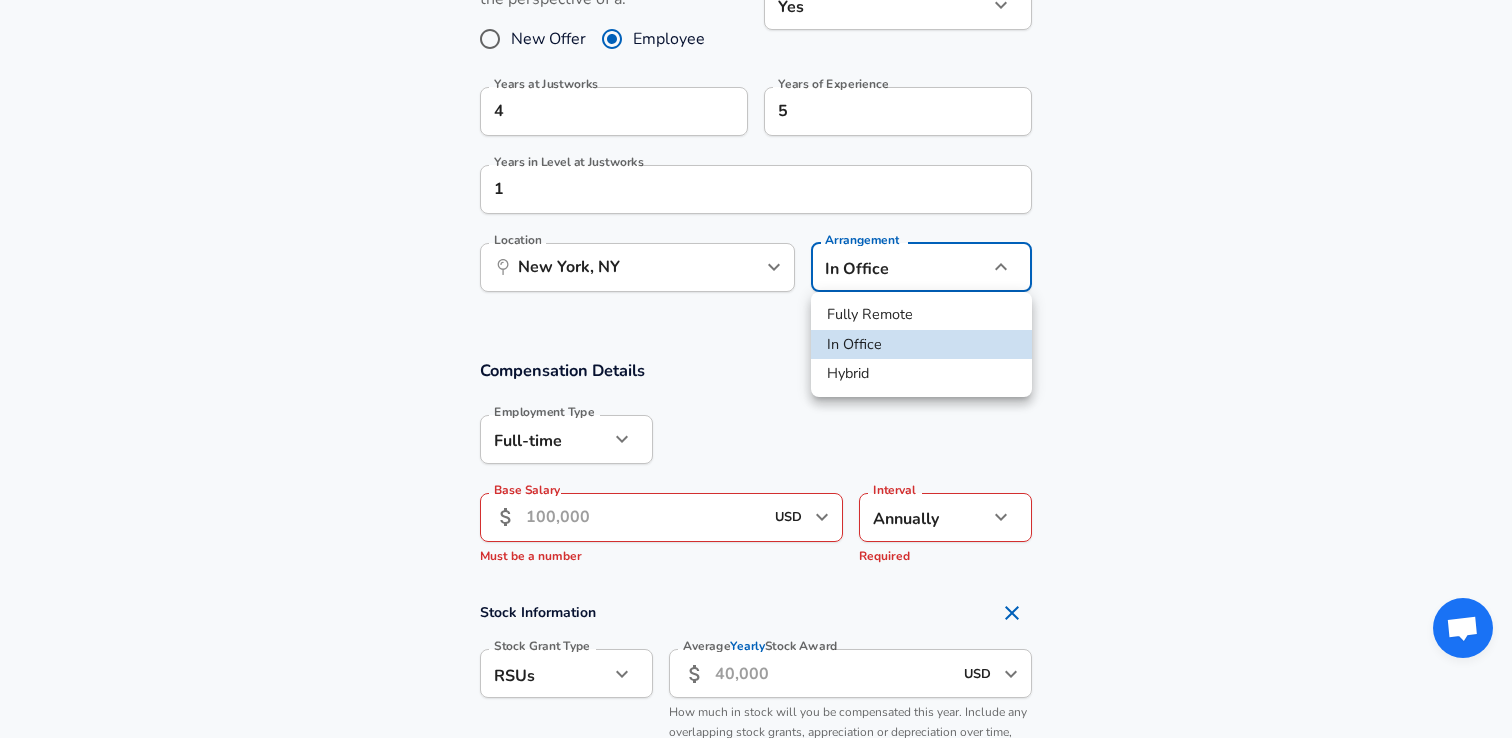 click on "Hybrid" at bounding box center (921, 374) 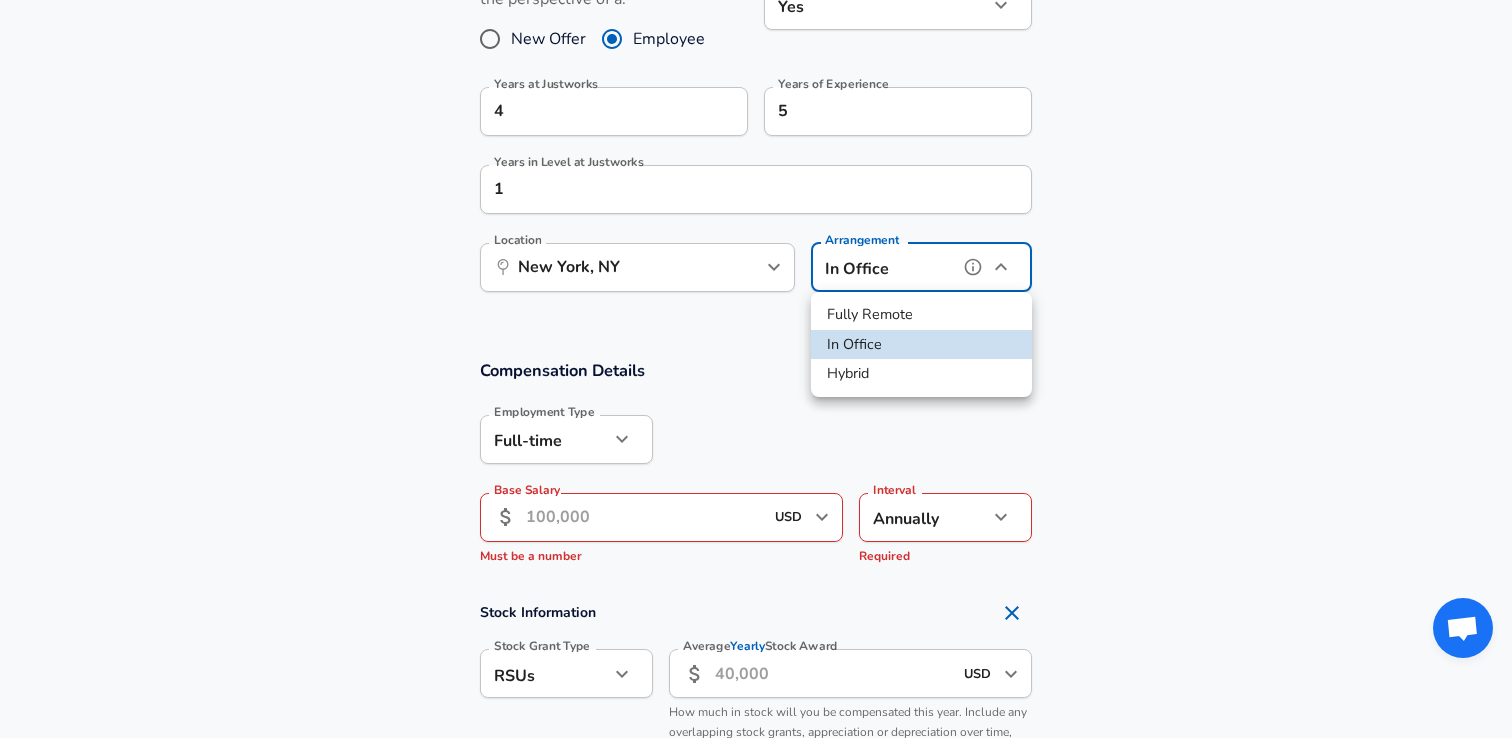 type on "hybrid" 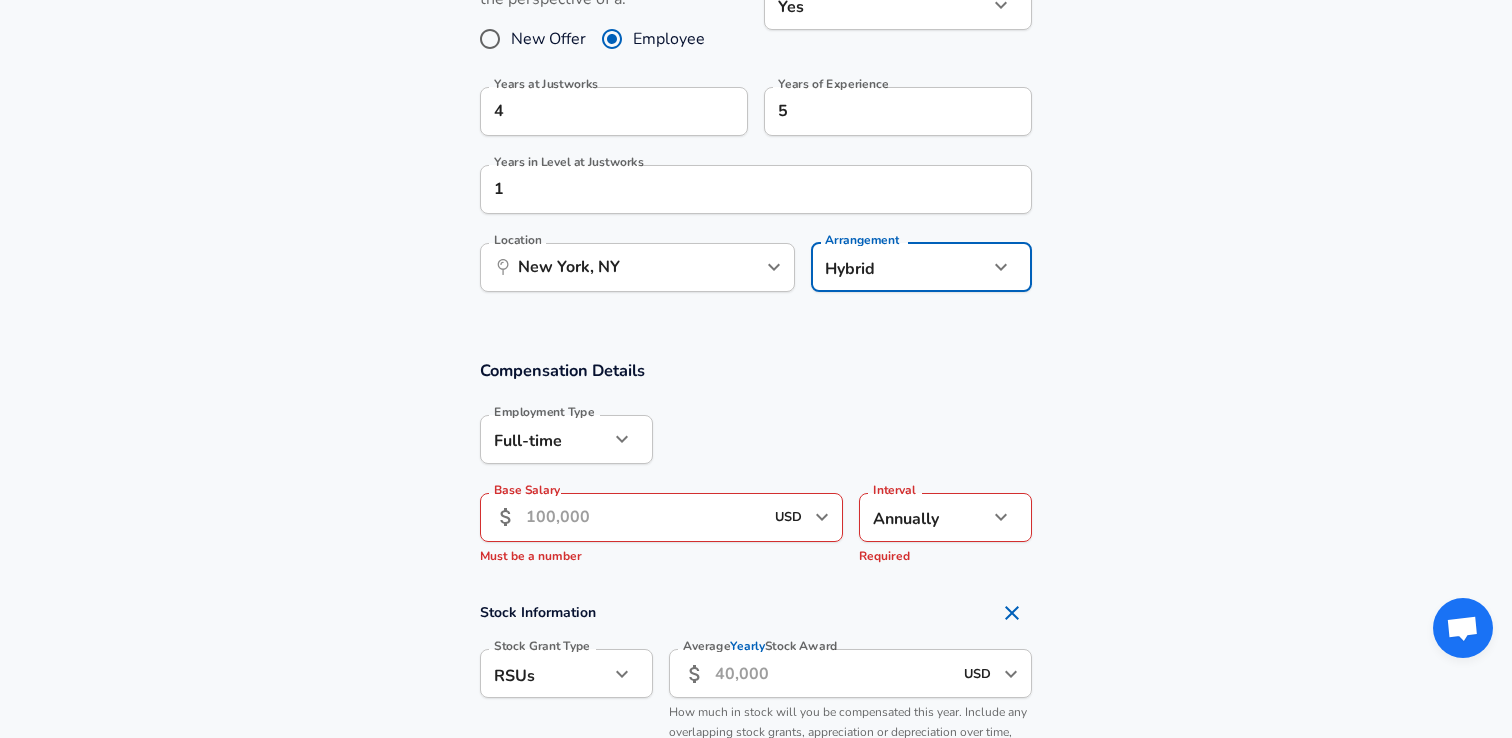 click 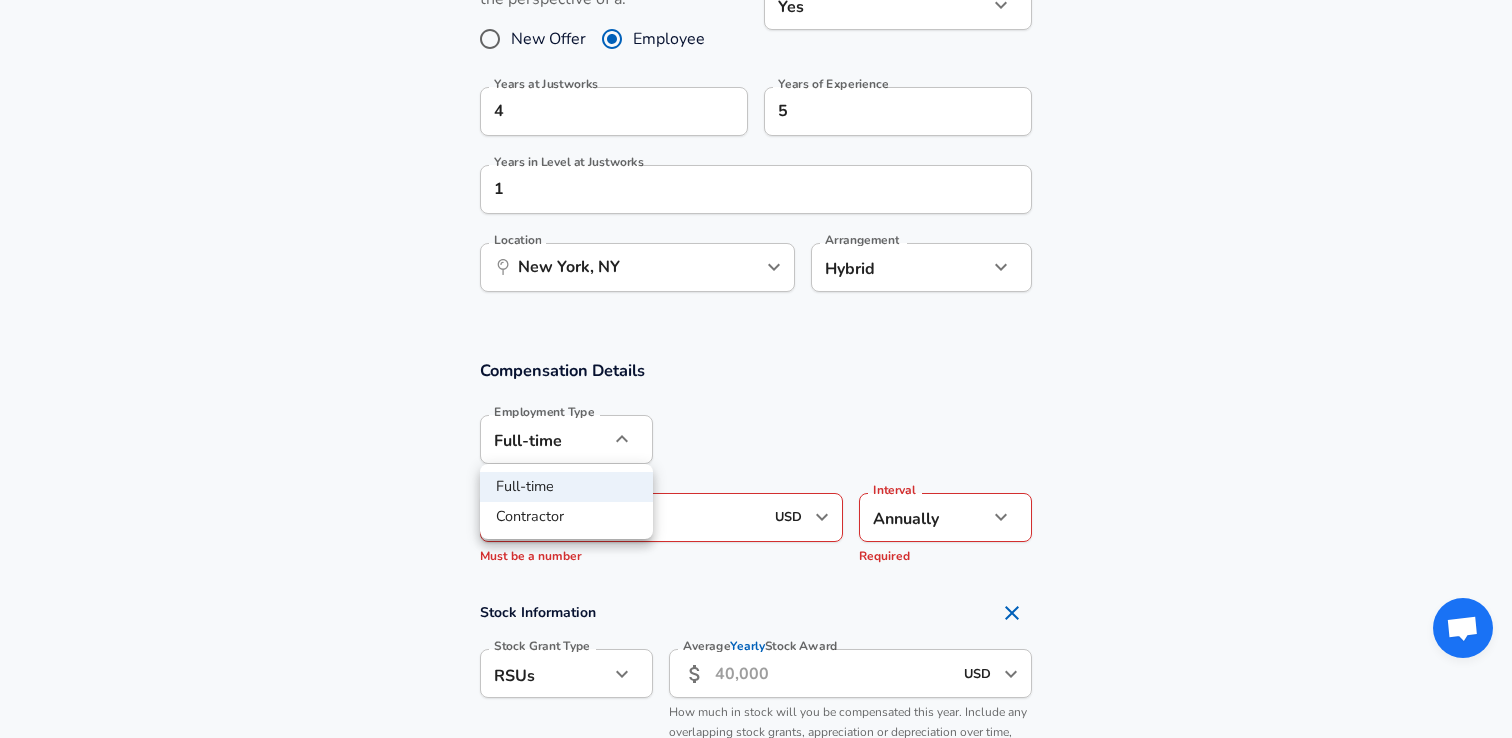 click at bounding box center [756, 369] 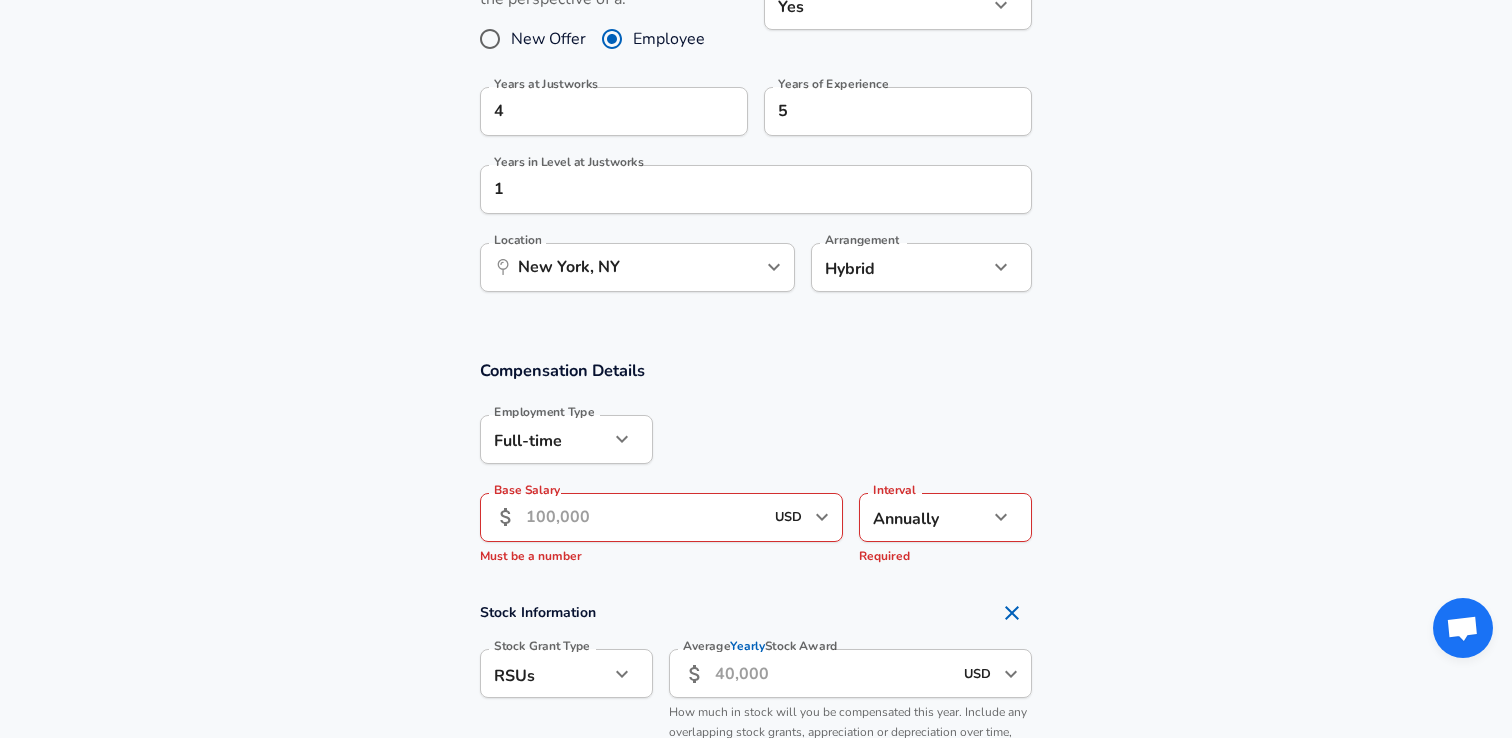 click on "Base Salary ​ USD ​ Required Base Salary Must be a number" at bounding box center [661, 530] 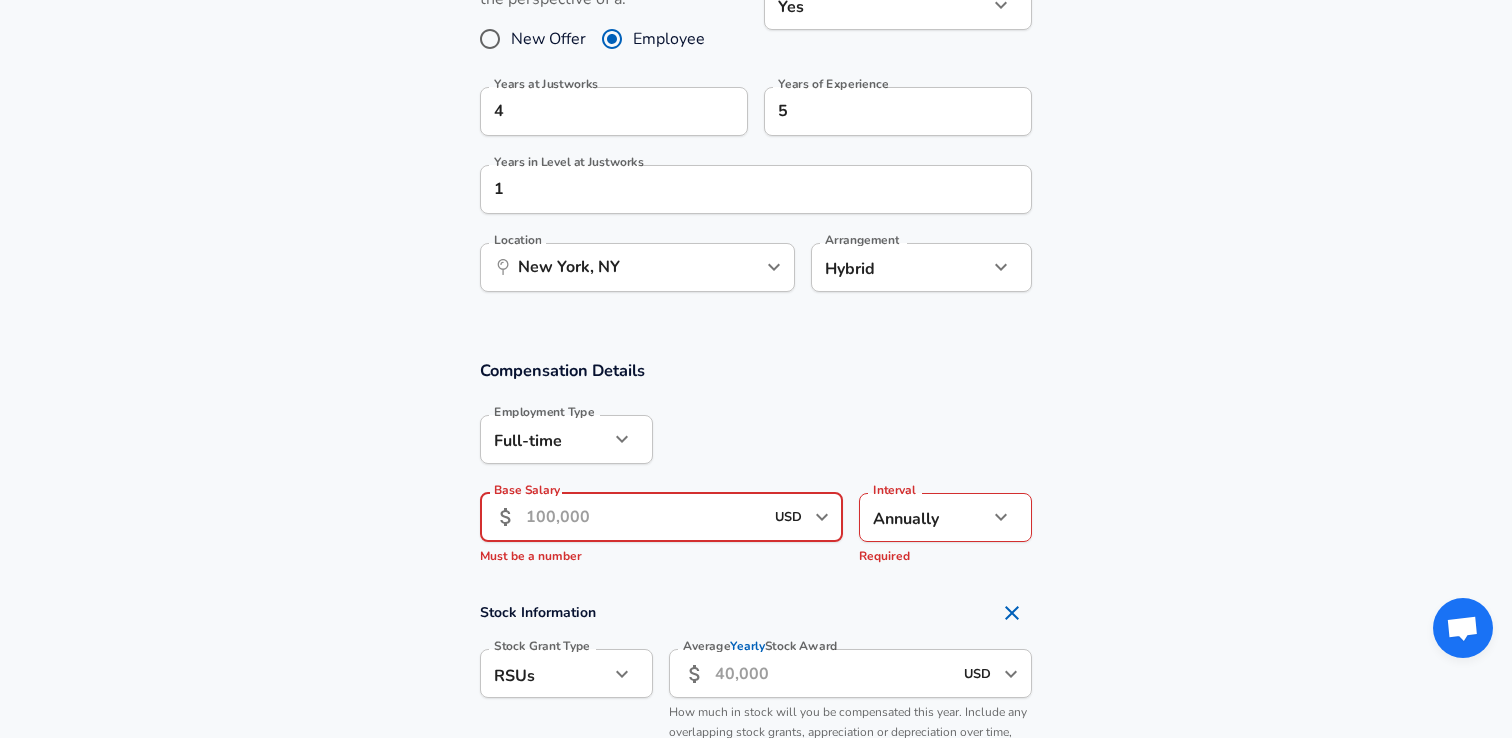 click on "Base Salary" at bounding box center [644, 517] 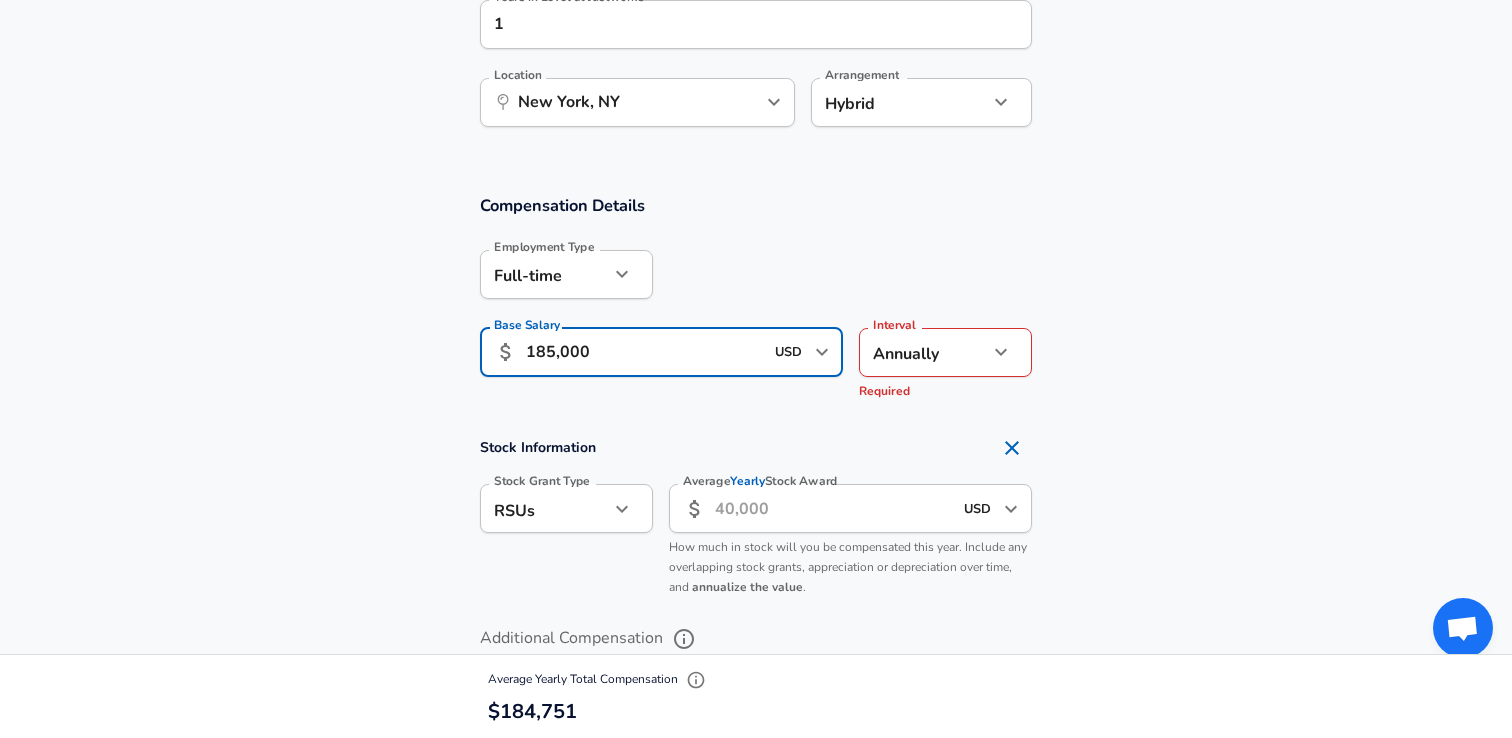 scroll, scrollTop: 1193, scrollLeft: 0, axis: vertical 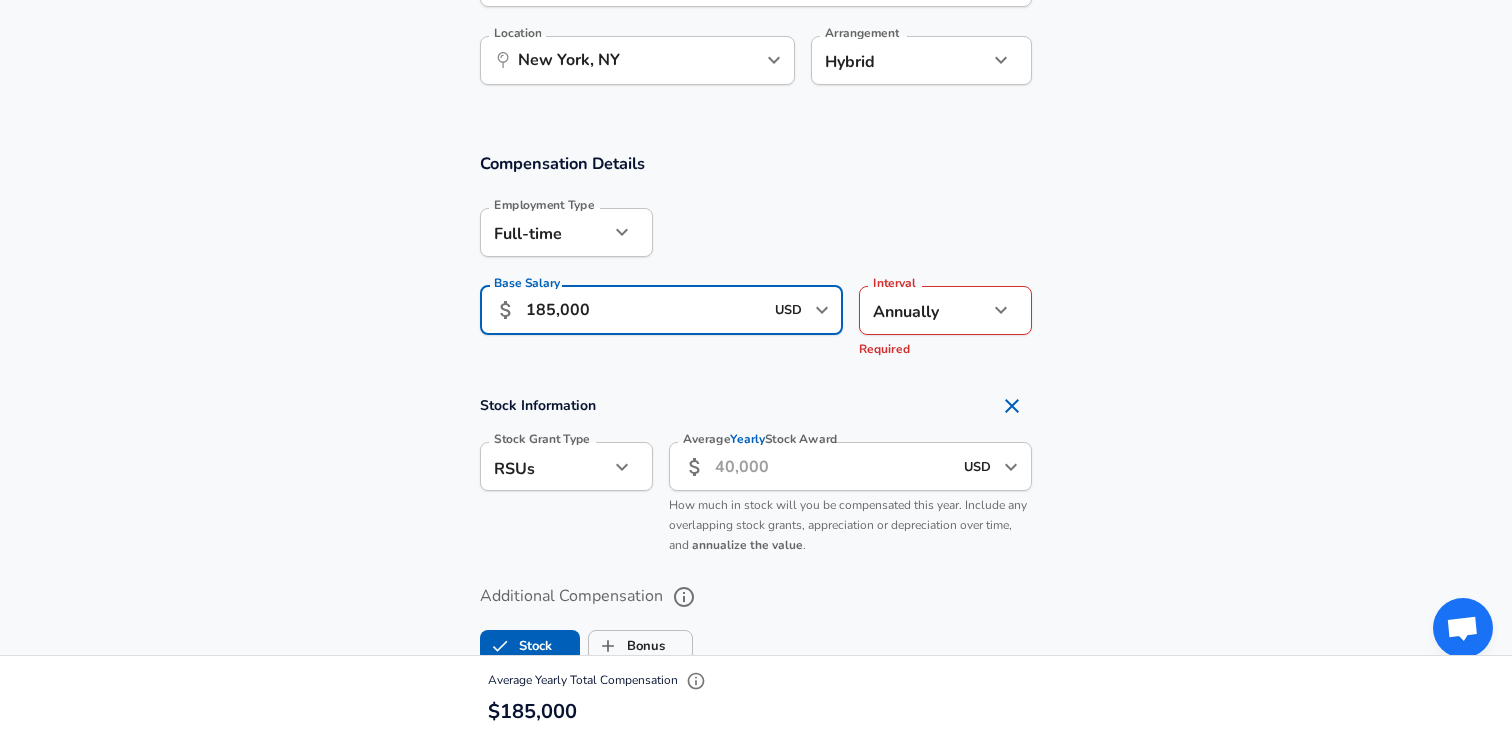 type on "185,000" 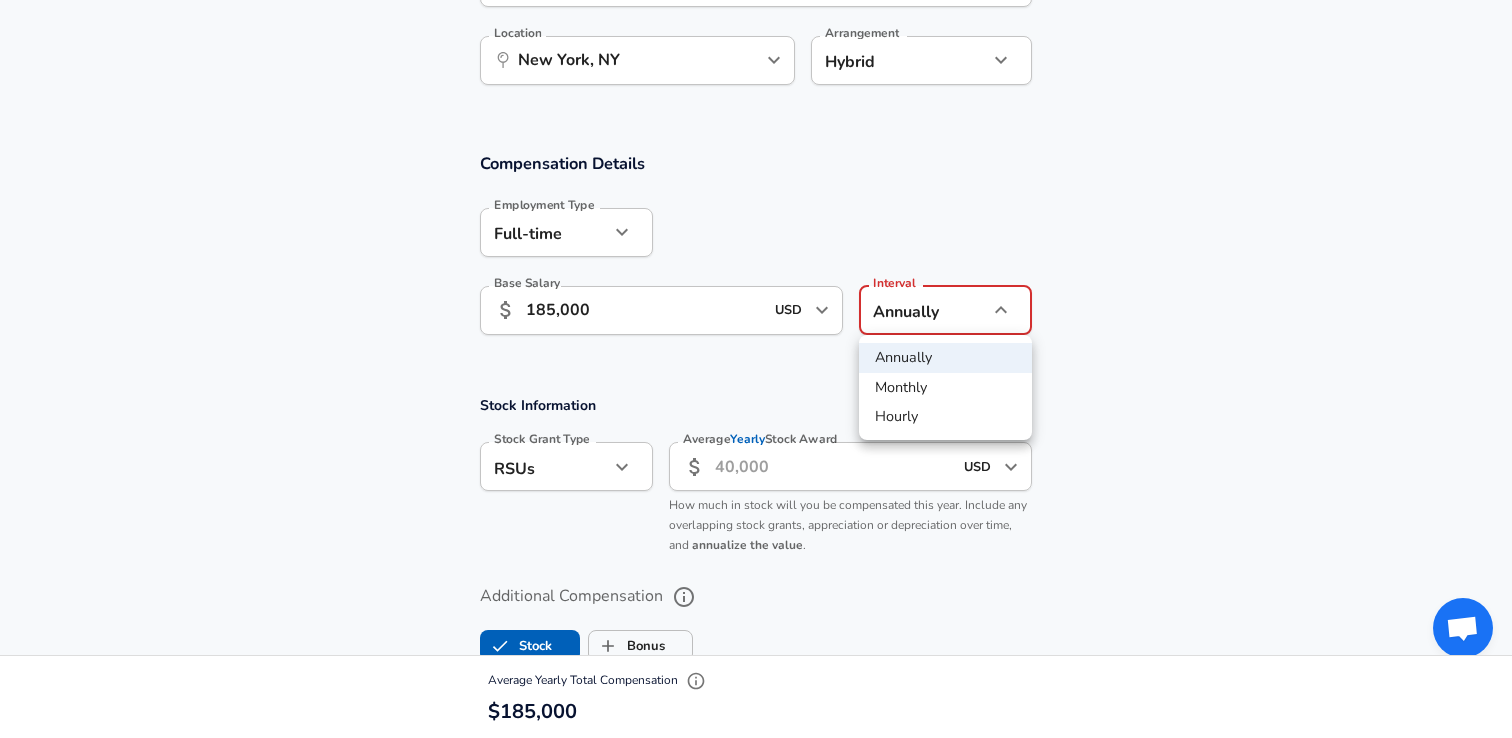 click on "Annually" at bounding box center (945, 358) 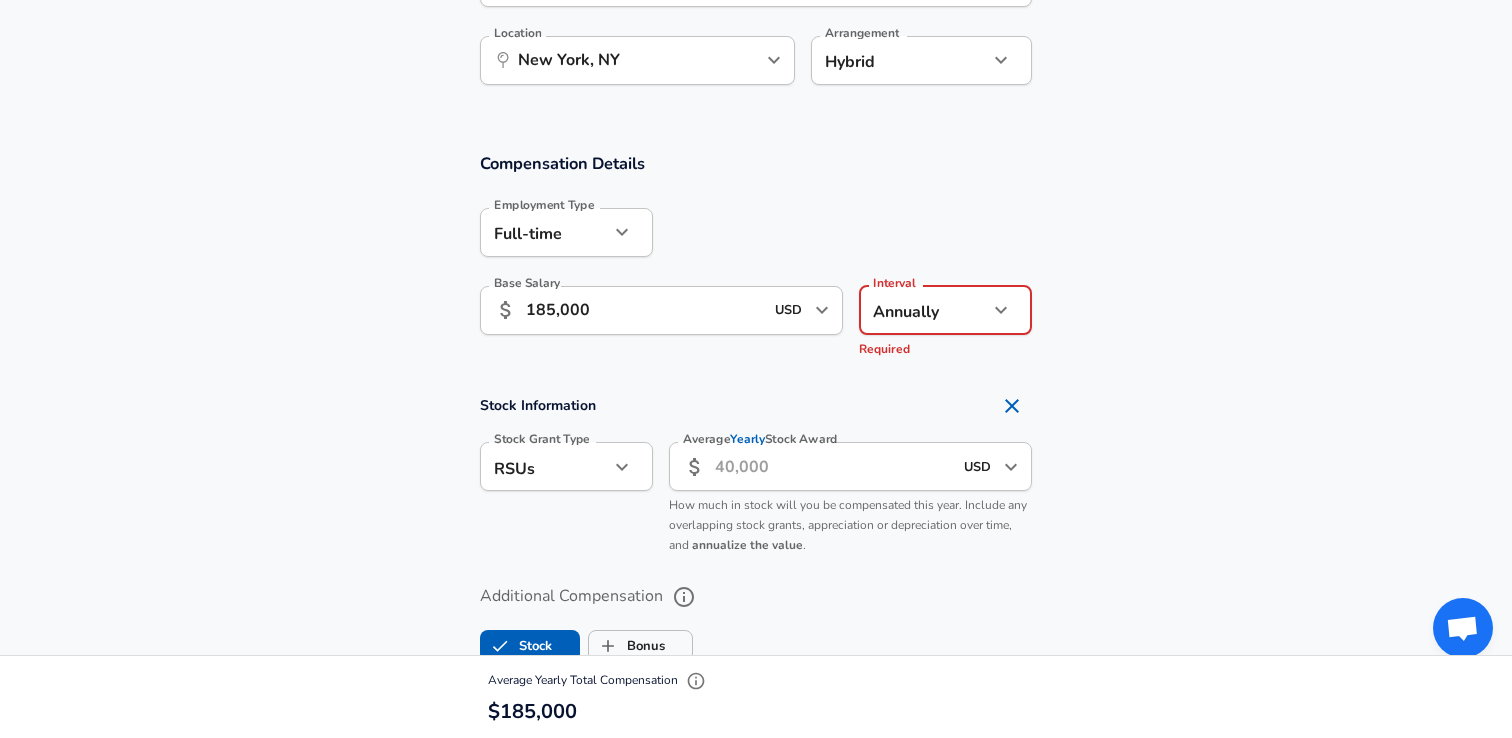 click on "Compensation Details Employment Type Full-time full_time Employment Type Base Salary ​ 185,000 USD ​ Required Base Salary Interval Annually yearly Interval Required Stock Information  Stock Grant Type RSUs stock Stock Grant Type Average  Yearly  Stock Award ​ USD ​ Average  Yearly  Stock Award   How much in stock will you be compensated this year. Include any overlapping stock grants, appreciation or depreciation over time, and   annualize the value . Additional Compensation   Stock Bonus" at bounding box center [756, 416] 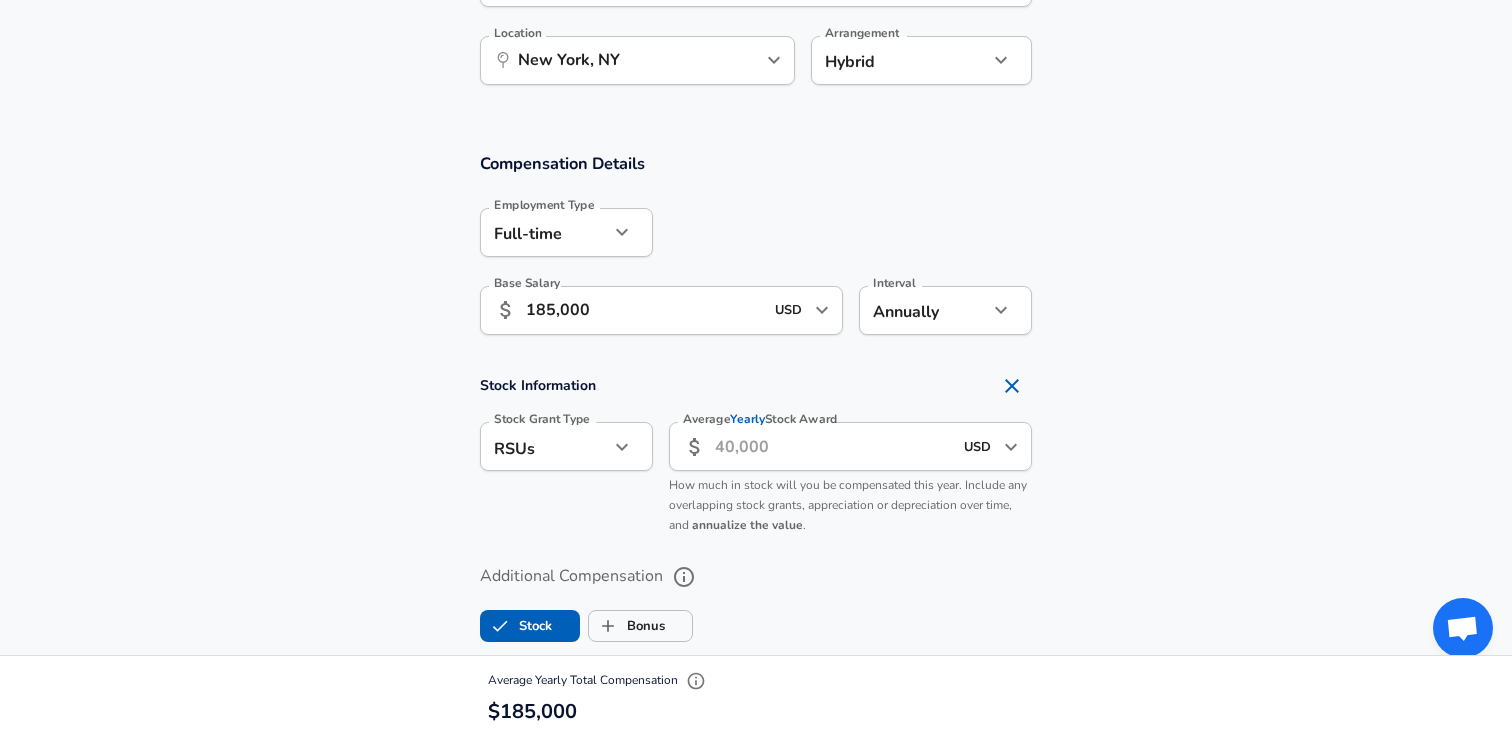 click 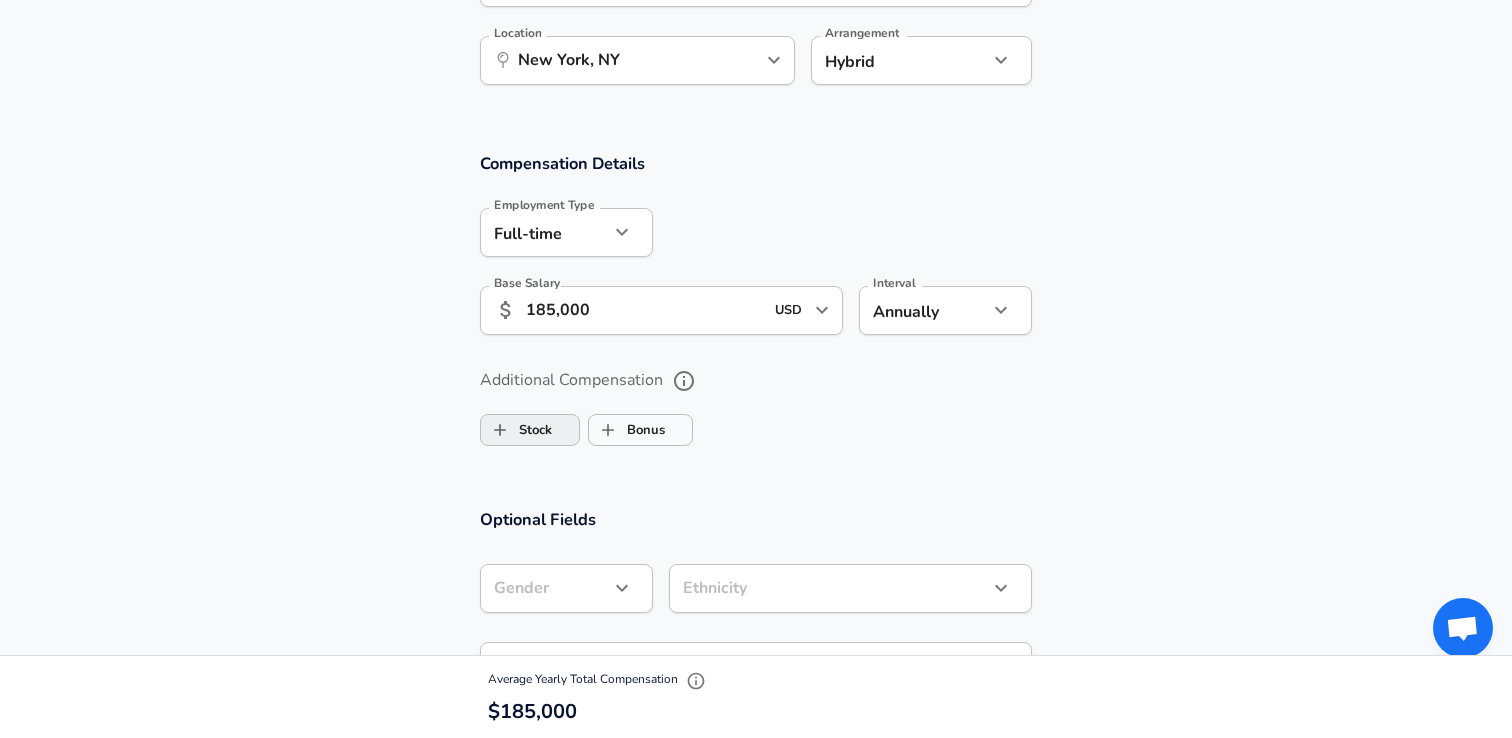 click on "Stock" at bounding box center [516, 430] 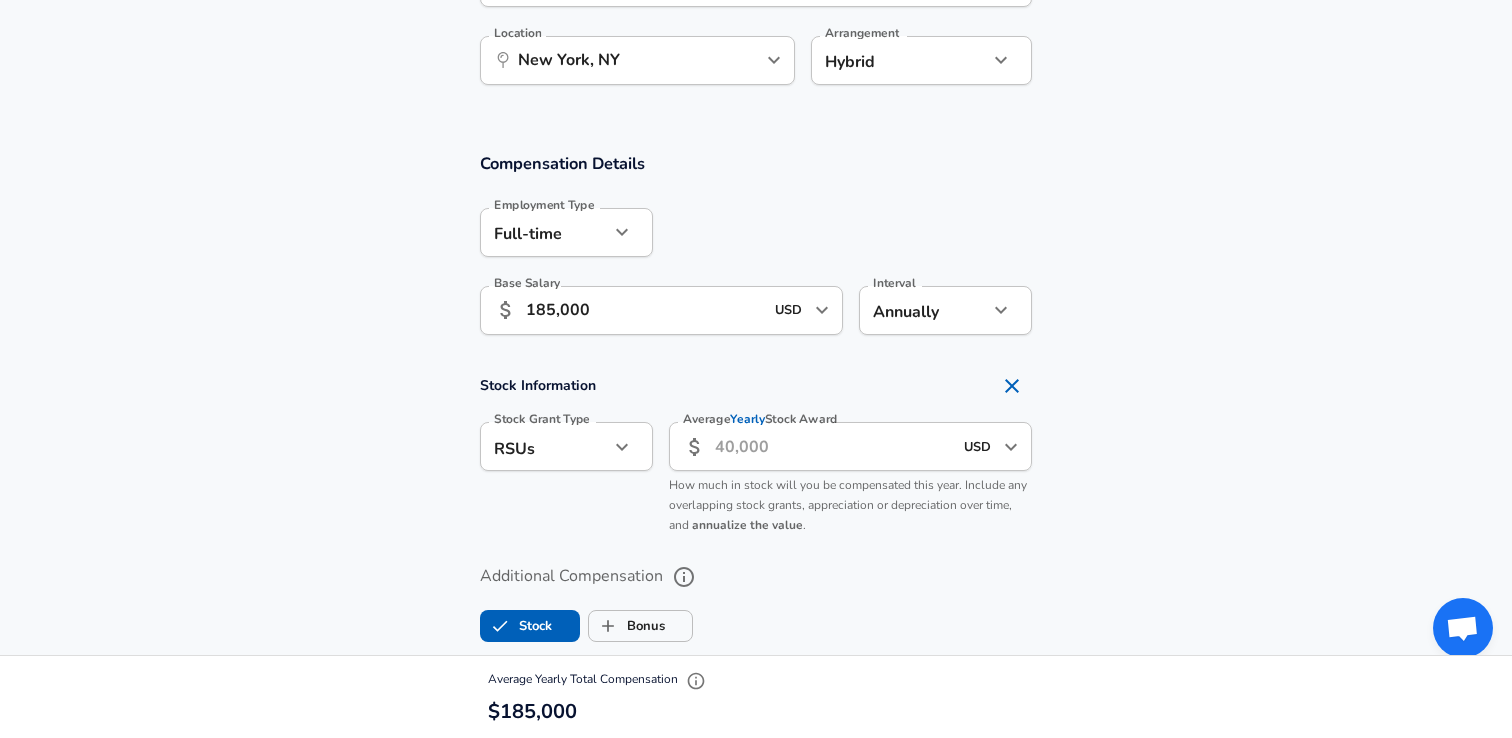 click on "Restart Add Your Salary Upload your offer letter   to verify your submission Enhance Privacy and Anonymity No Automatically hides specific fields until there are enough submissions to safely display the full details.   More Details Based on your submission and the data points that we have already collected, we will automatically hide and anonymize specific fields if there aren't enough data points to remain sufficiently anonymous. Company & Title Information   Enter the company you received your offer from Company Justworks Company   Select the title that closest resembles your official title. This should be similar to the title that was present on your offer letter. Title Software Engineer Title   Select a job family that best fits your role. If you can't find one, select 'Other' to enter a custom job family Job Family Software Engineer Job Family   Select a Specialization that best fits your role. If you can't find one, select 'Other' to enter a custom specialization Select Specialization   Level Level Yes" at bounding box center [756, -824] 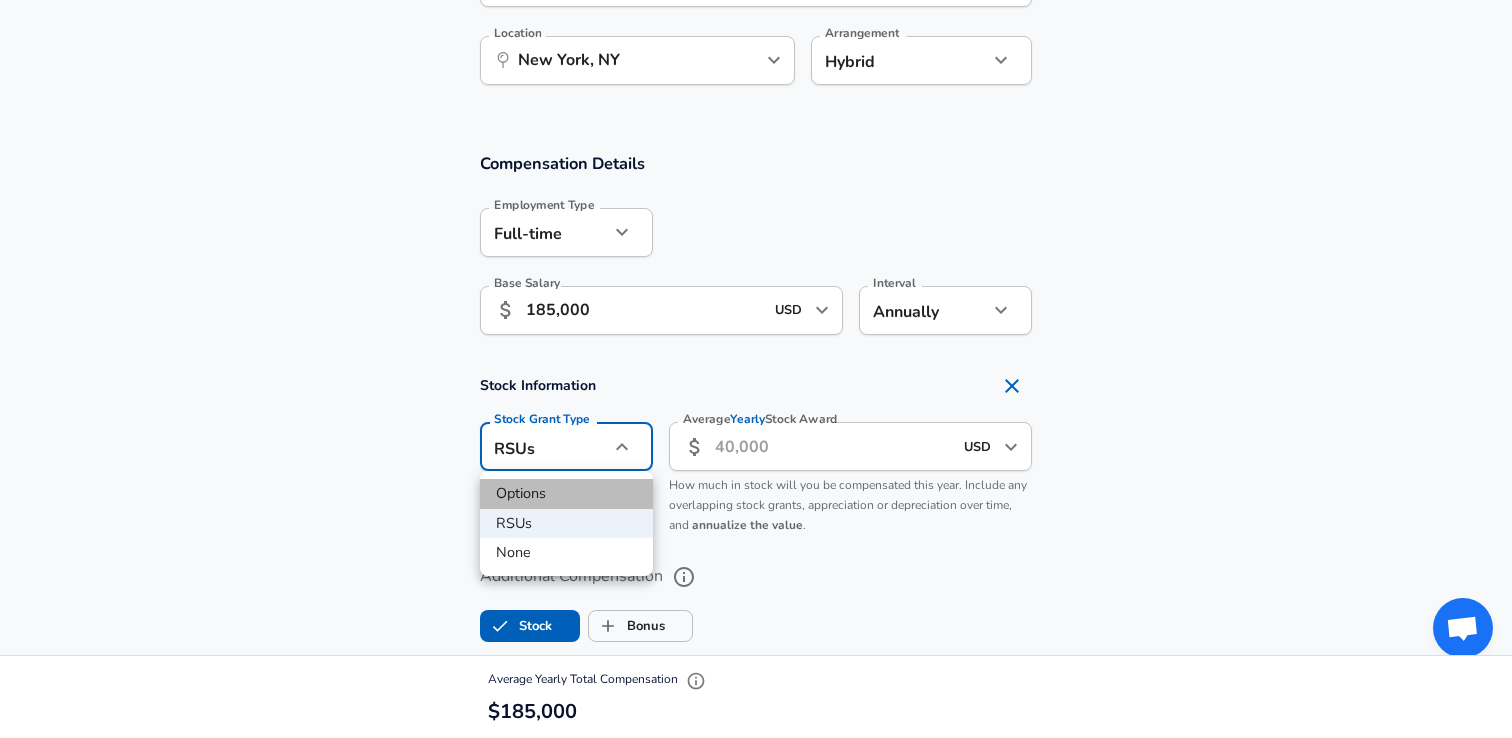 click on "Options" at bounding box center (566, 494) 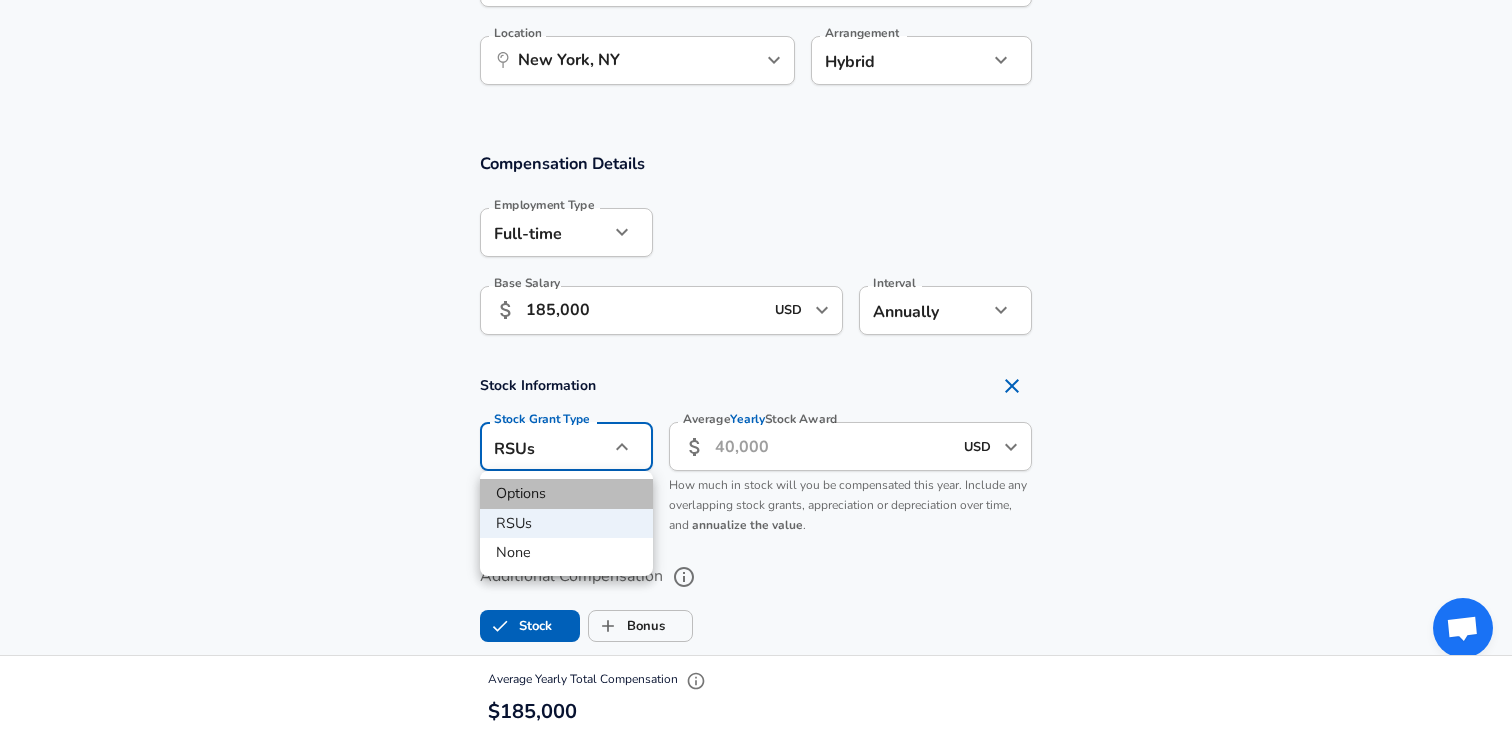 type on "option" 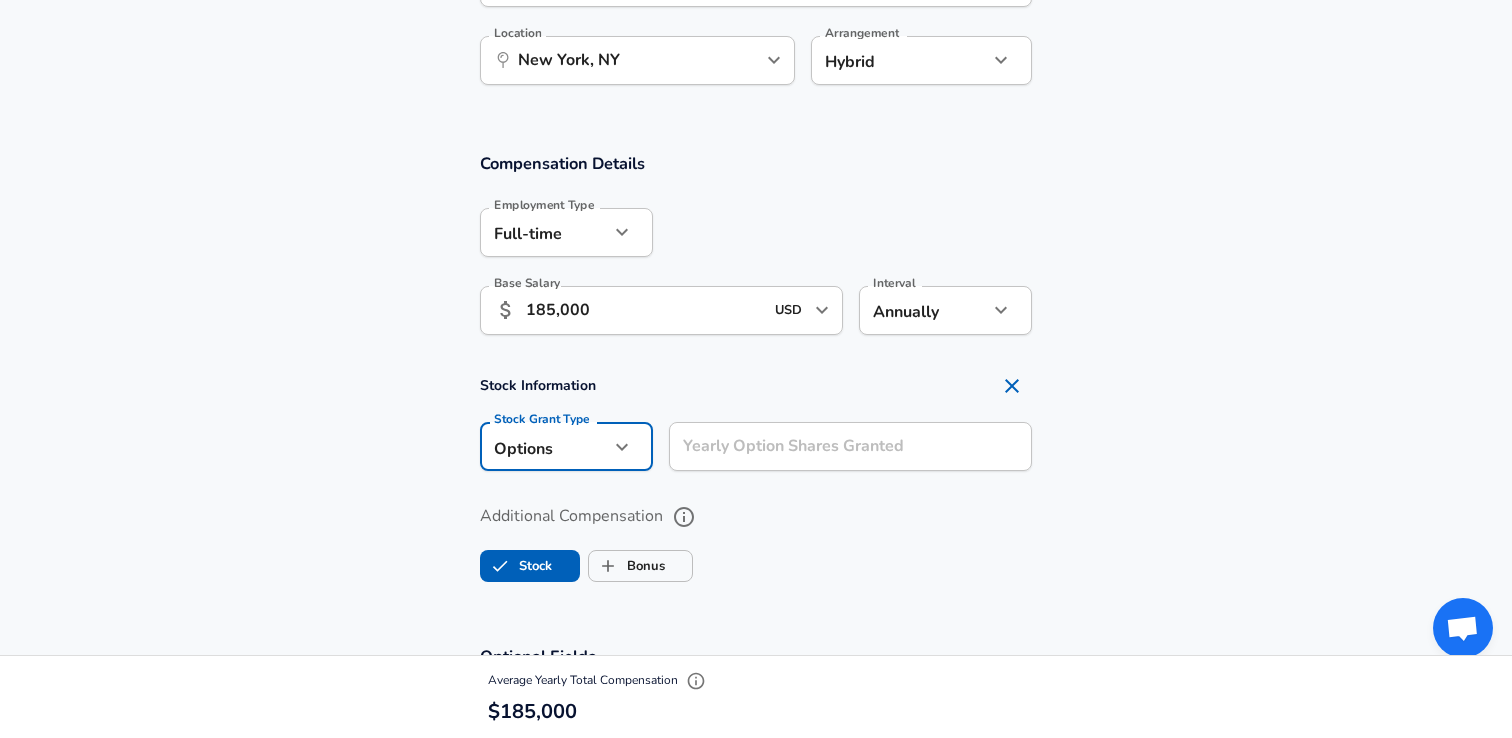 click 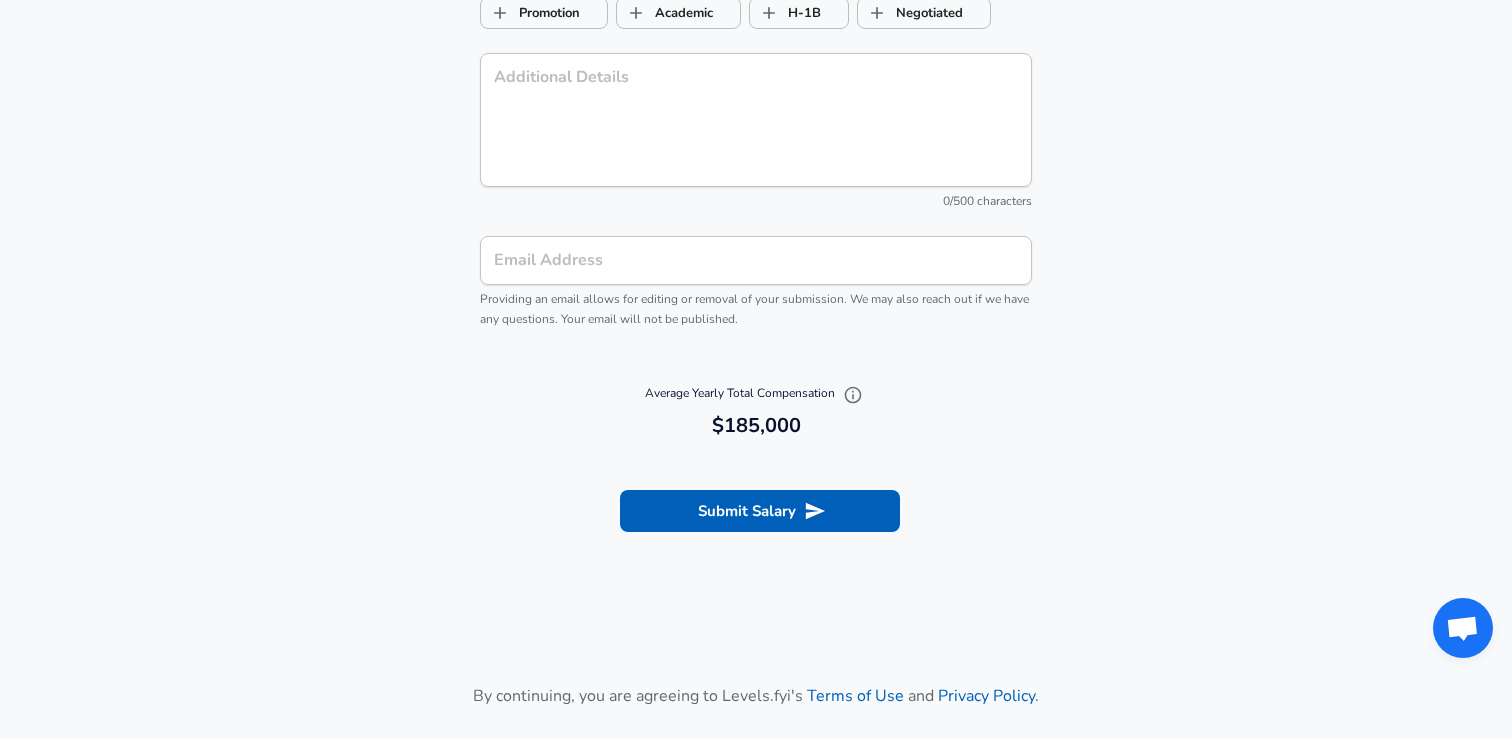 scroll, scrollTop: 2010, scrollLeft: 0, axis: vertical 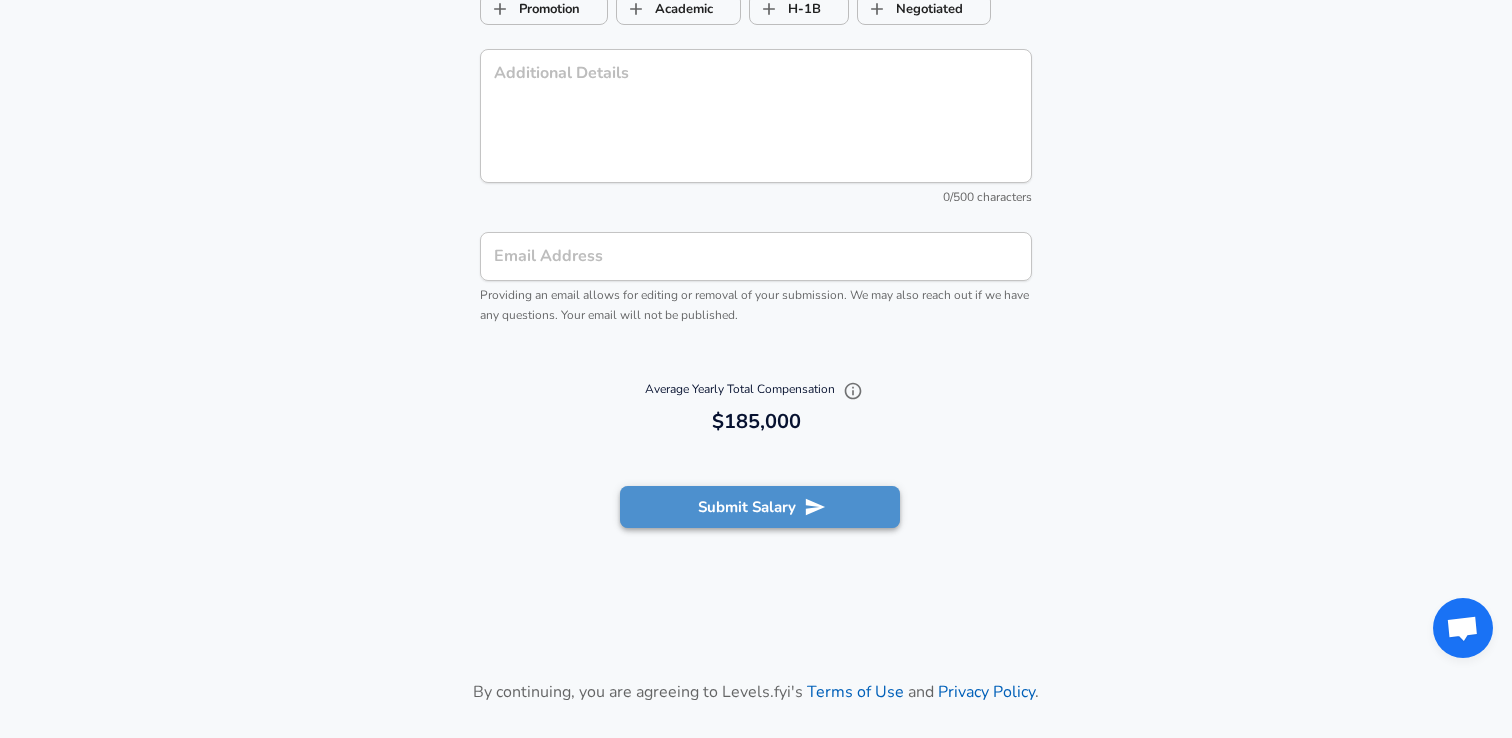 click on "Submit Salary" at bounding box center (760, 507) 